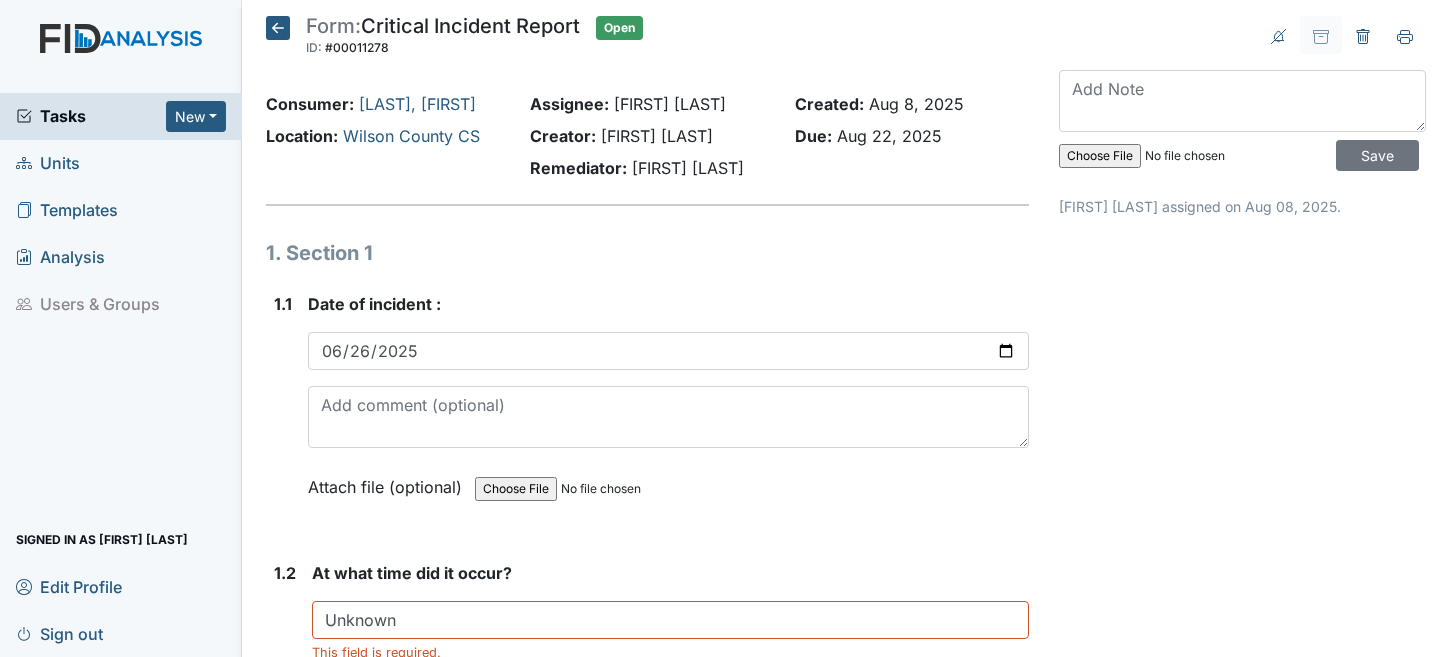 scroll, scrollTop: 0, scrollLeft: 0, axis: both 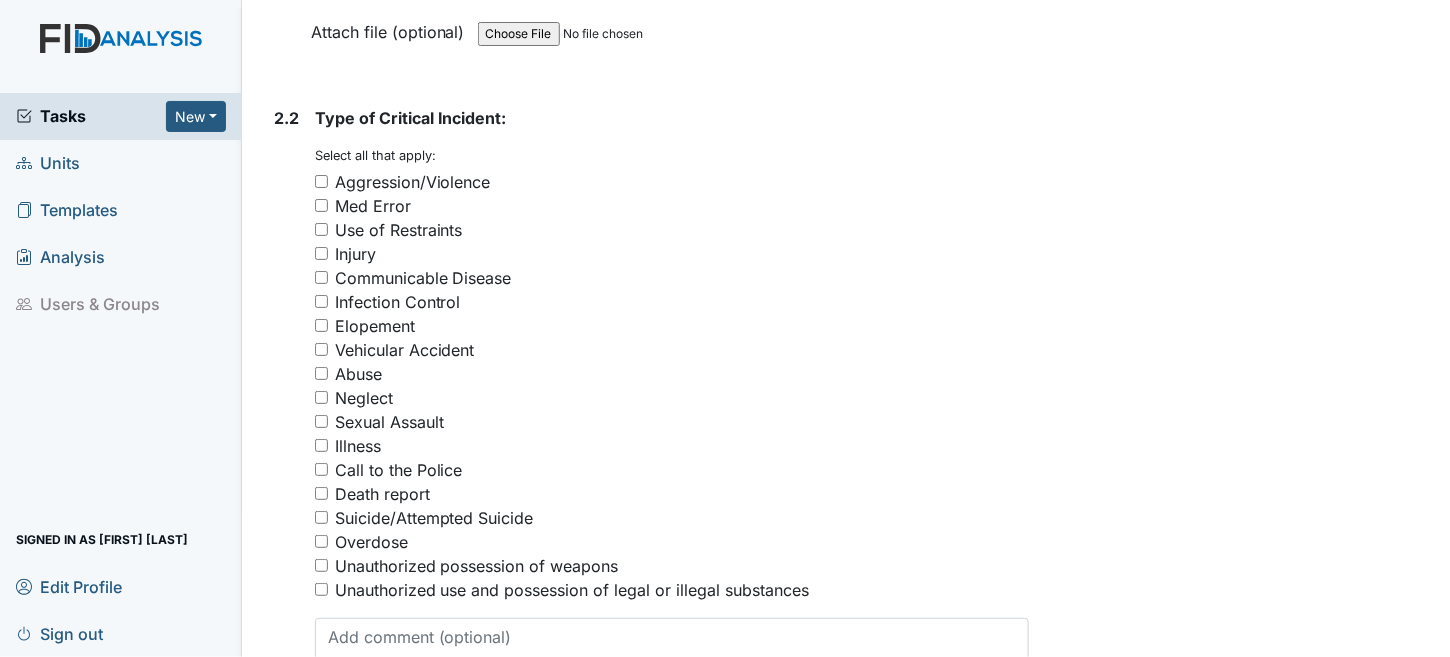 click on "Abuse" at bounding box center (358, 374) 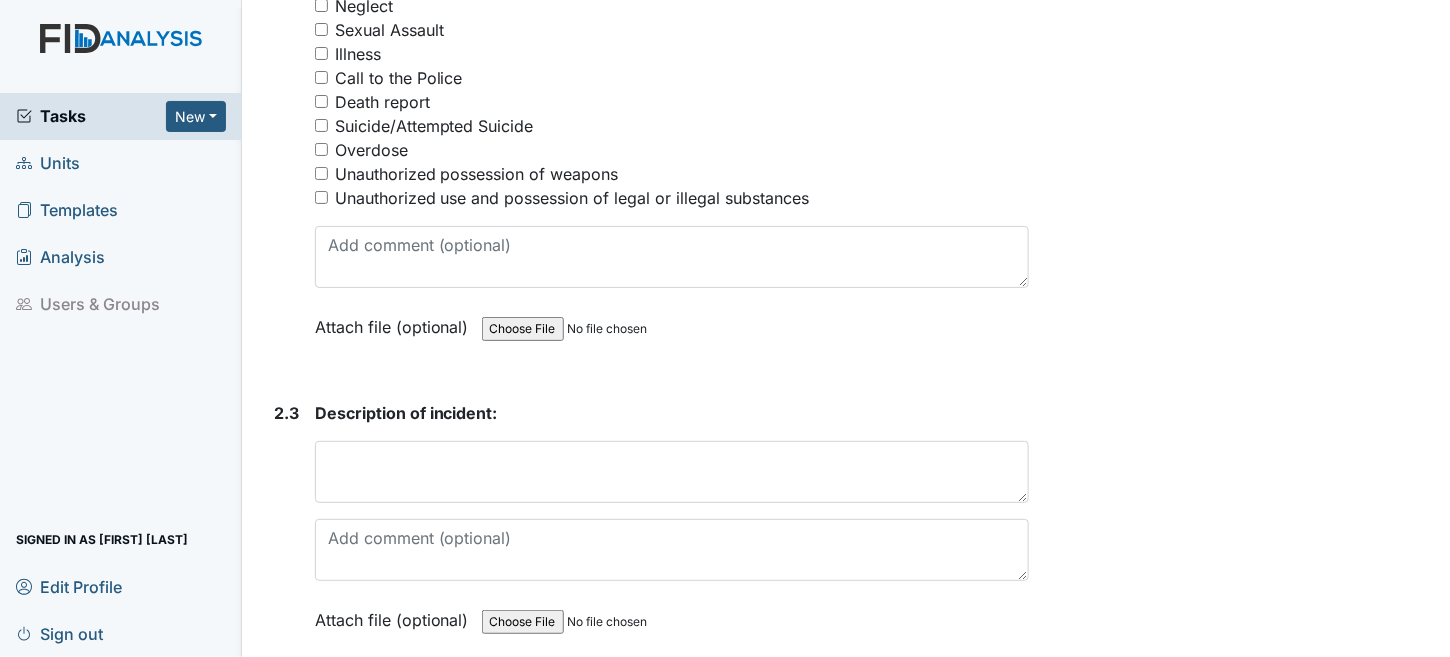 scroll, scrollTop: 3300, scrollLeft: 0, axis: vertical 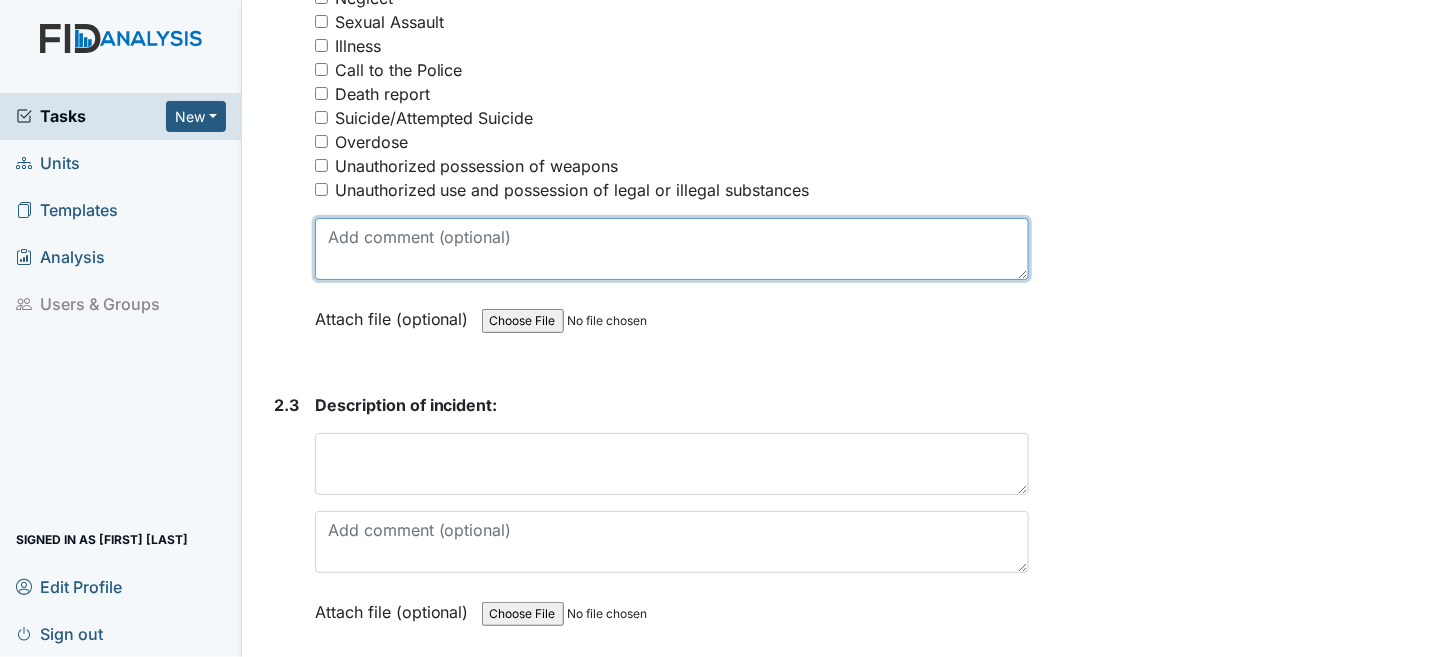 click at bounding box center [672, 249] 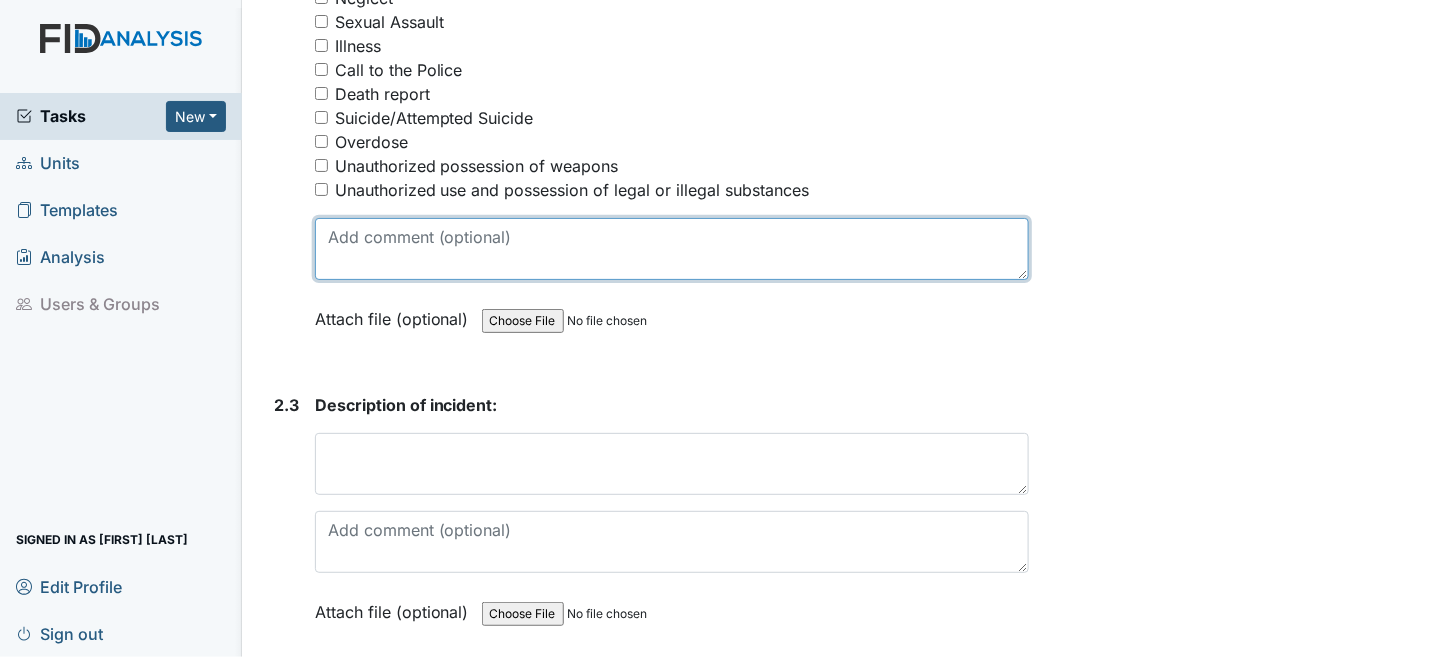 scroll, scrollTop: 3200, scrollLeft: 0, axis: vertical 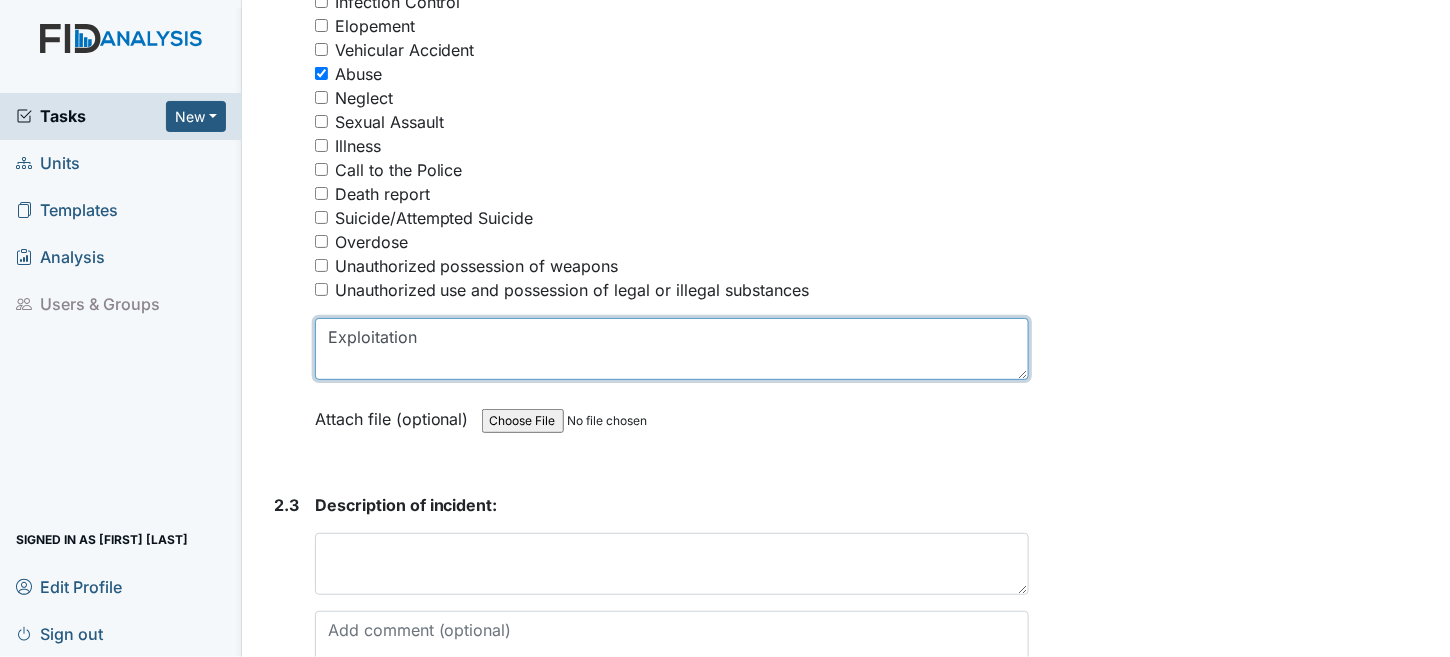 type on "Exploitation" 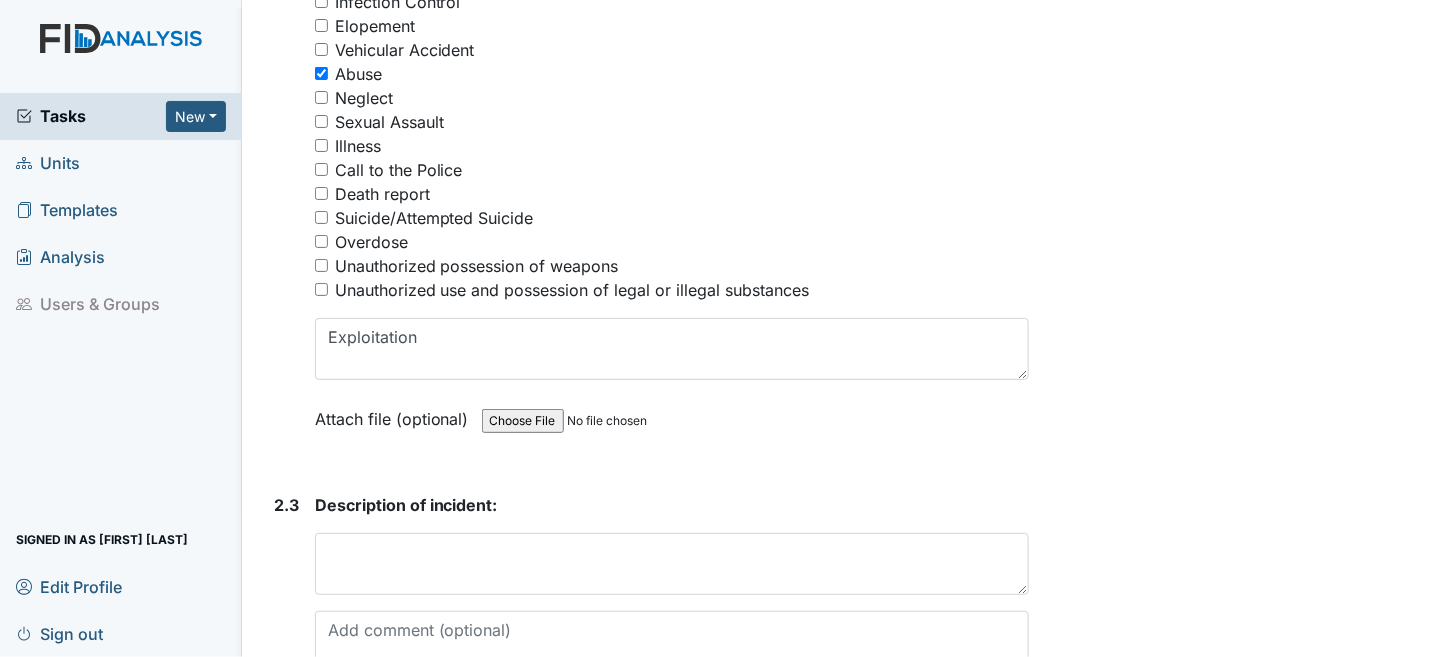 click on "Archive Task
×
Are you sure you want to archive this task? It will appear as incomplete on reports.
Archive
Delete Task
×
Are you sure you want to delete this task?
Delete
Save
Trinette Bowser assigned on Aug 08, 2025." at bounding box center [1242, -20] 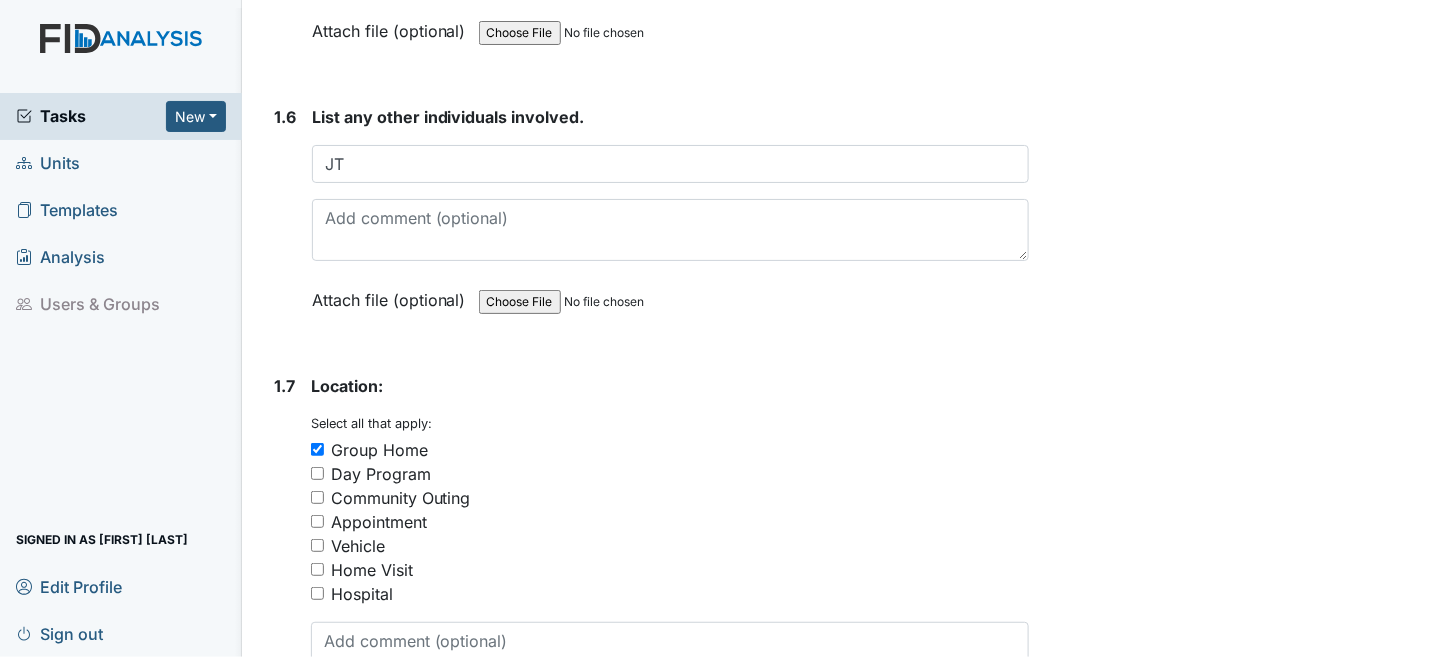 scroll, scrollTop: 1500, scrollLeft: 0, axis: vertical 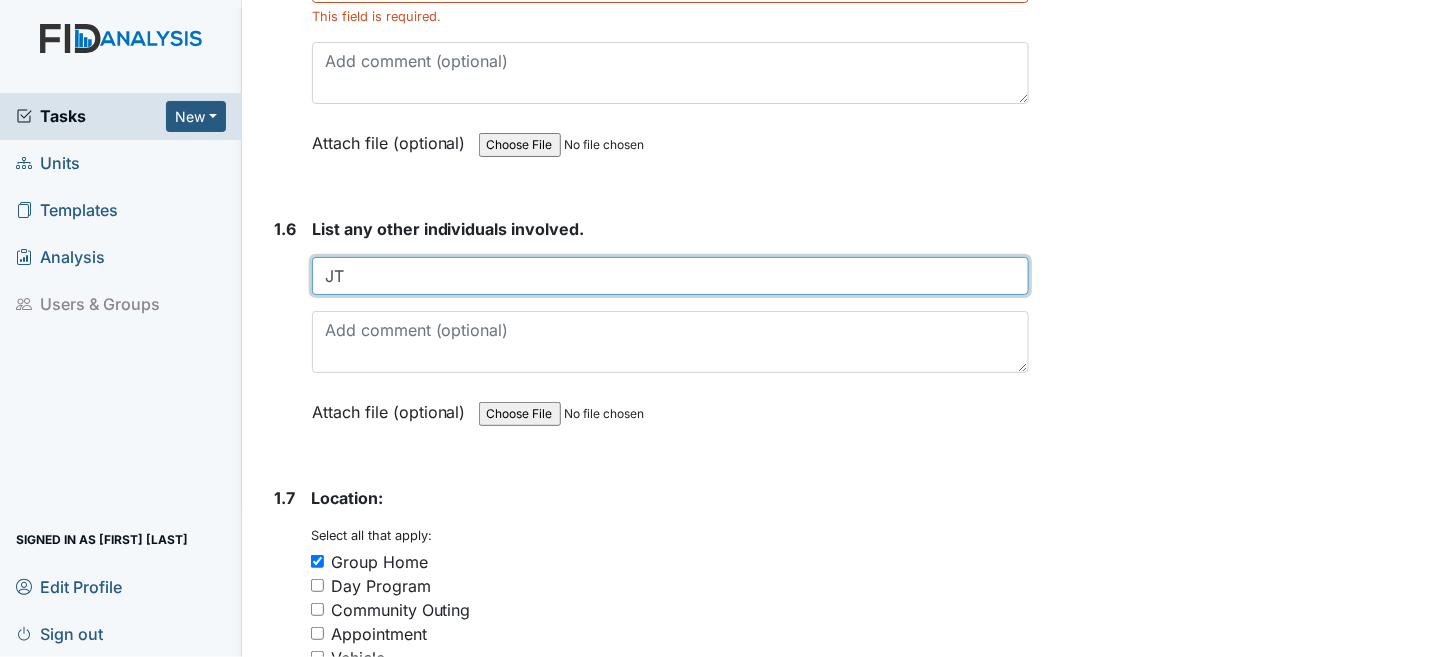 click on "JT" at bounding box center [671, 276] 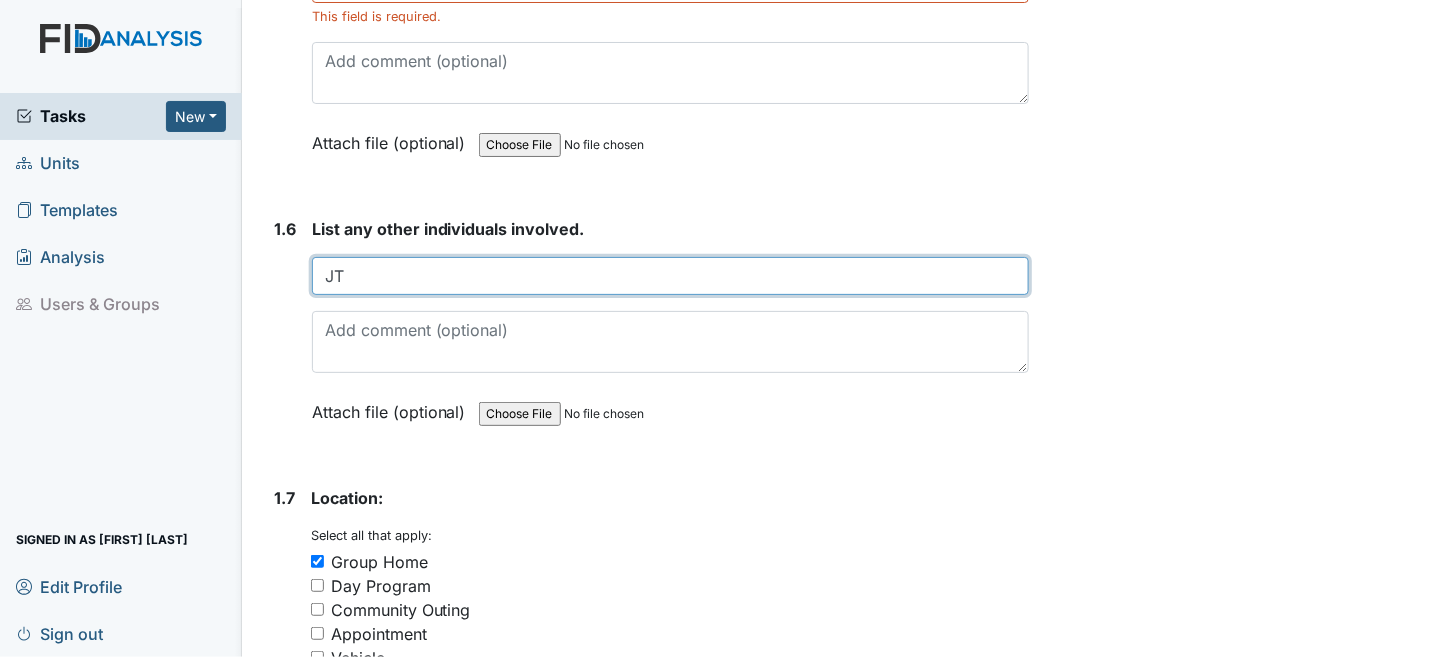 type on "J" 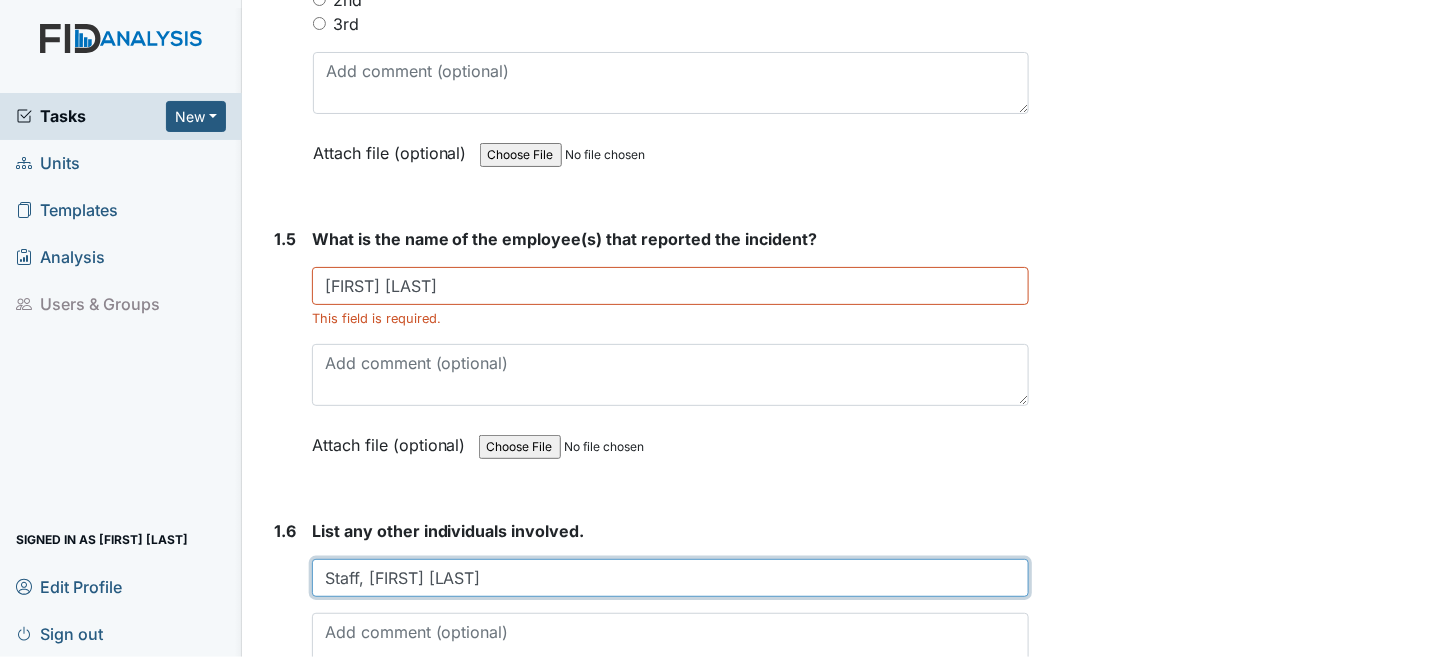 scroll, scrollTop: 1200, scrollLeft: 0, axis: vertical 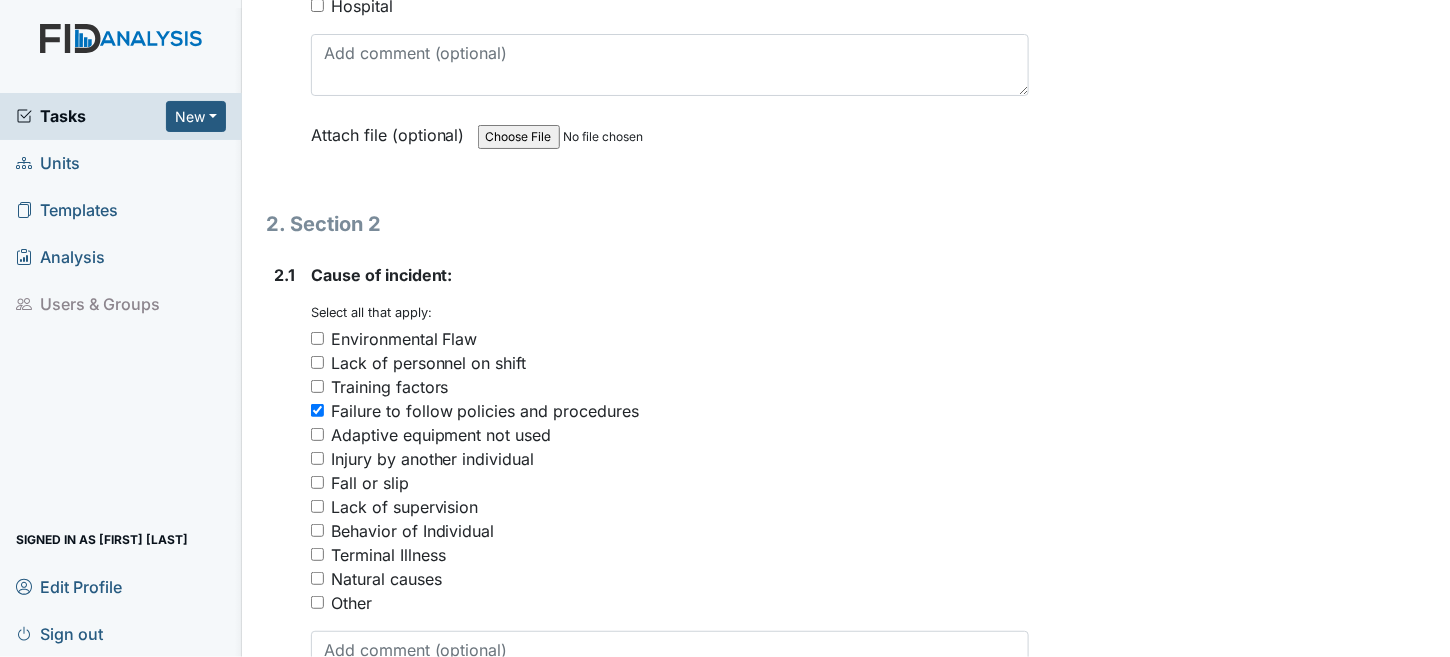 type on "Staff, [FIRST] [LAST] and JT" 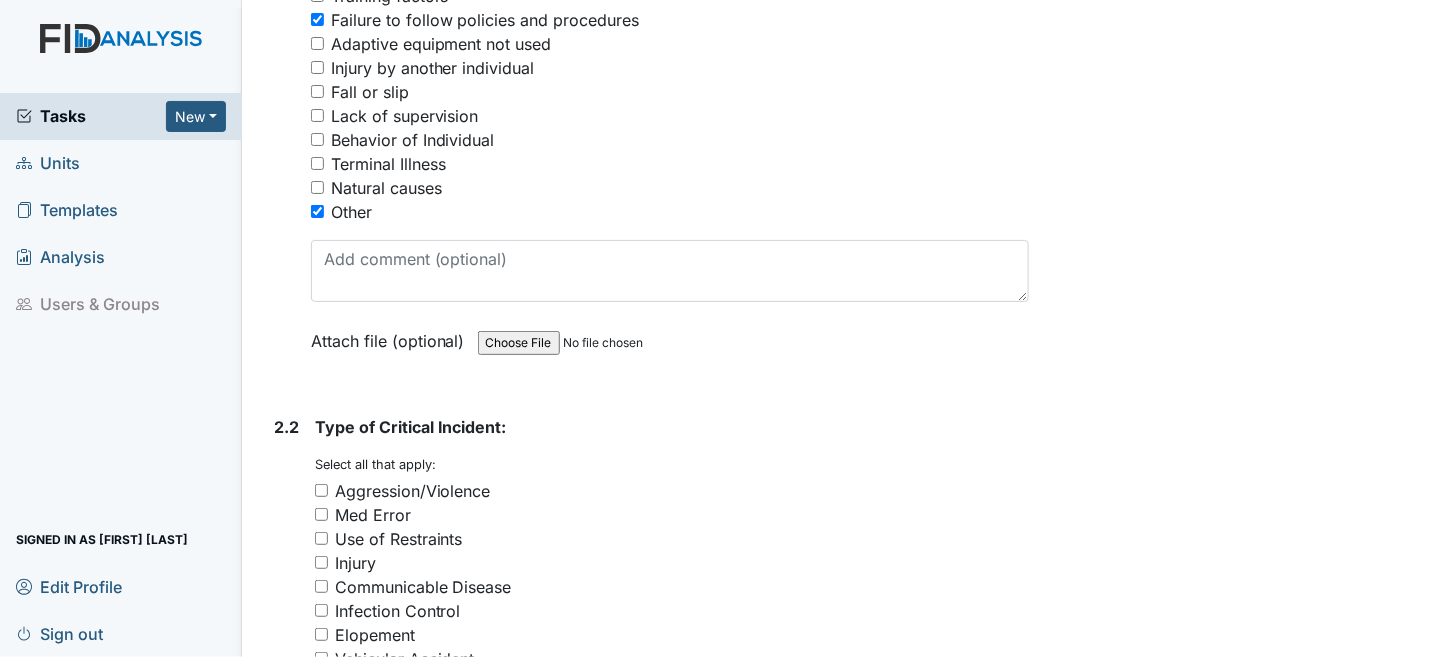 scroll, scrollTop: 2600, scrollLeft: 0, axis: vertical 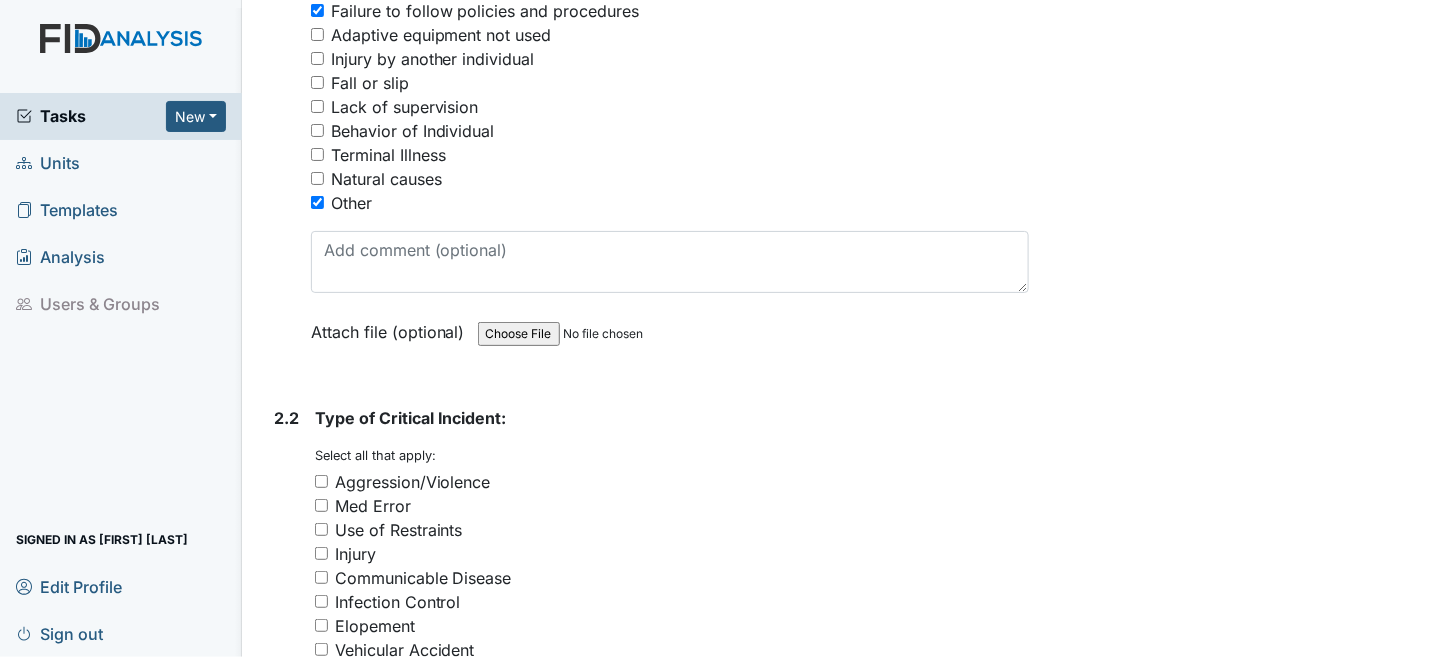 click on "Other" at bounding box center (317, 202) 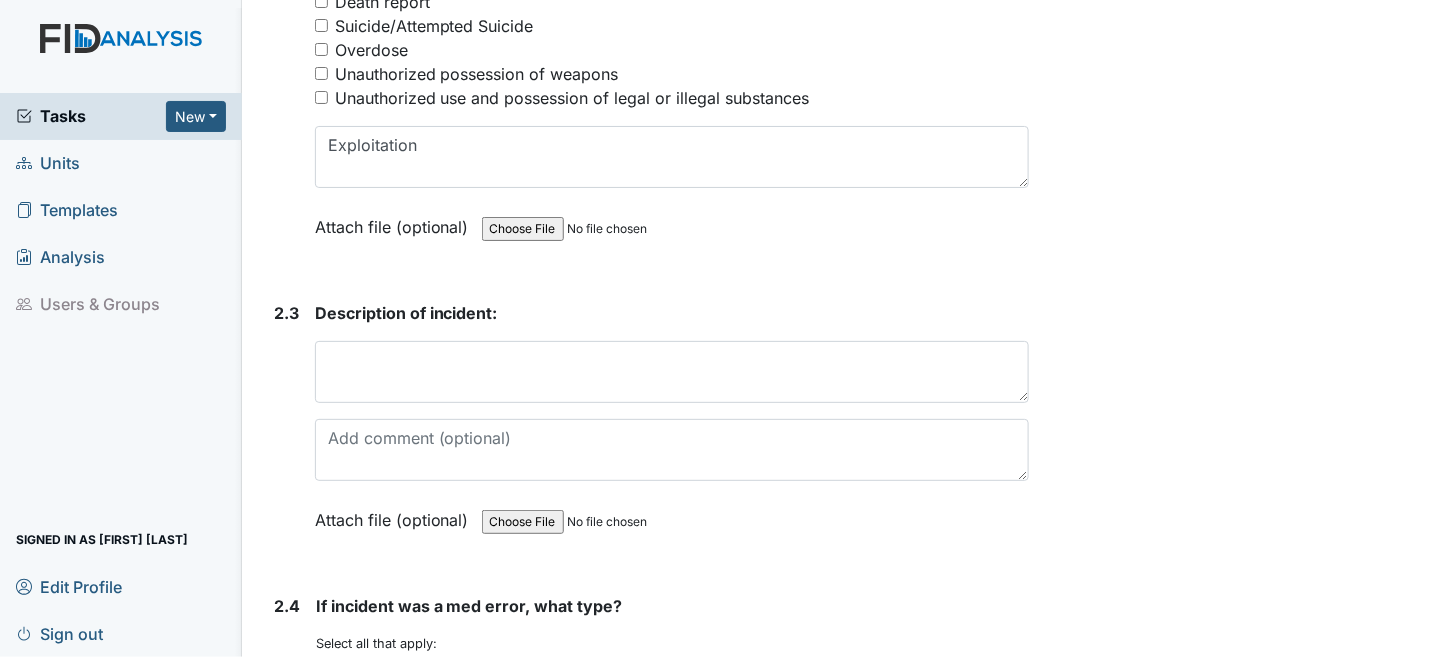 scroll, scrollTop: 3400, scrollLeft: 0, axis: vertical 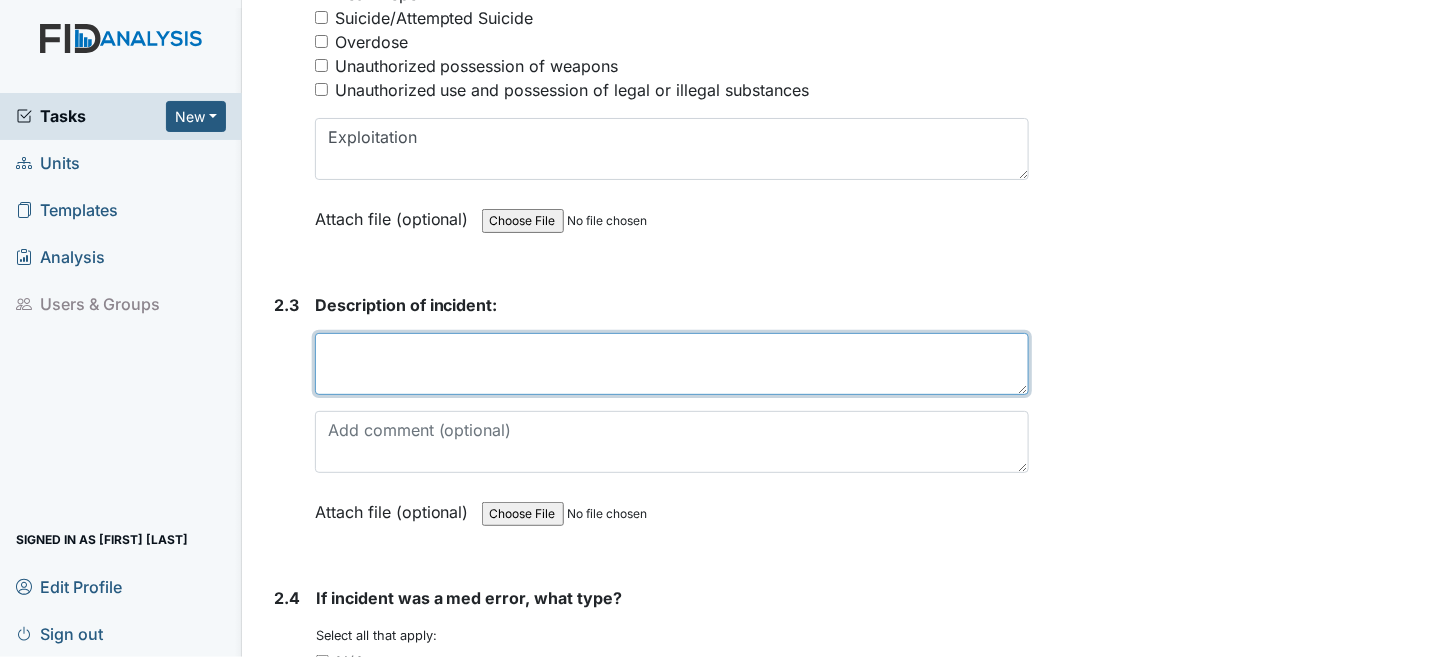 click at bounding box center [672, 364] 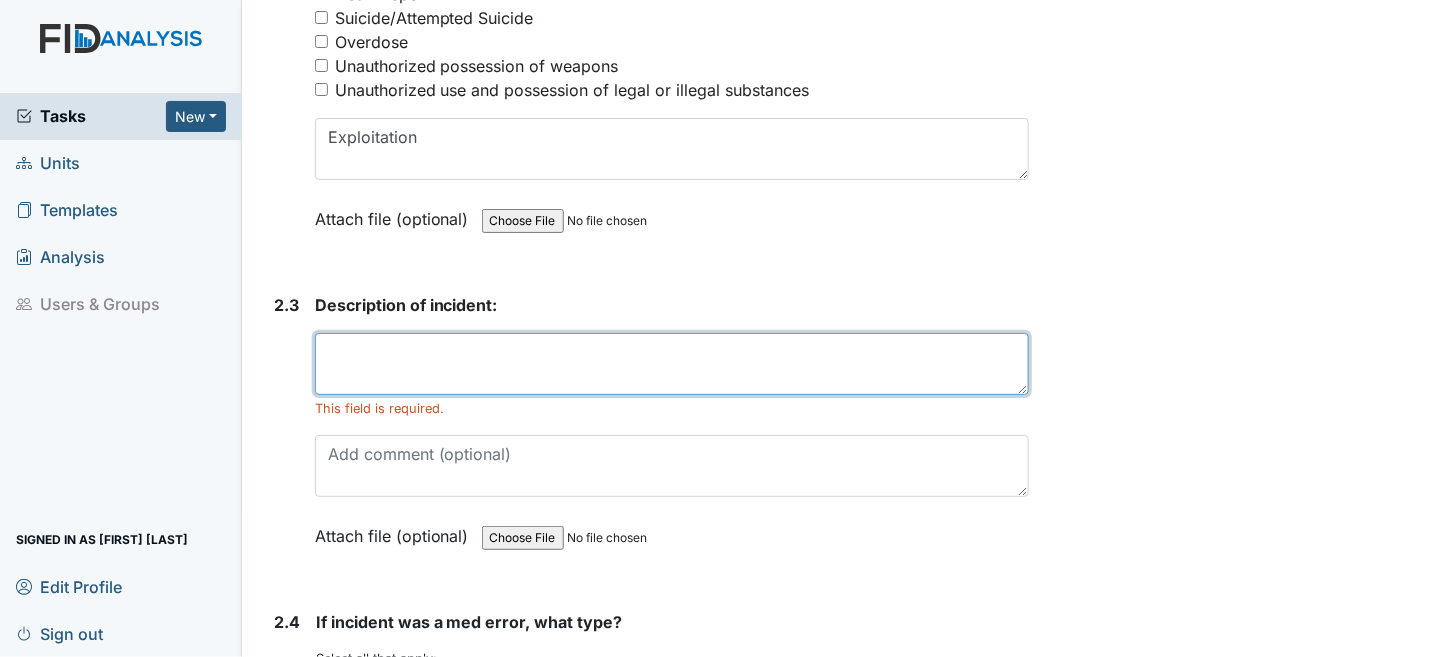 click at bounding box center [672, 364] 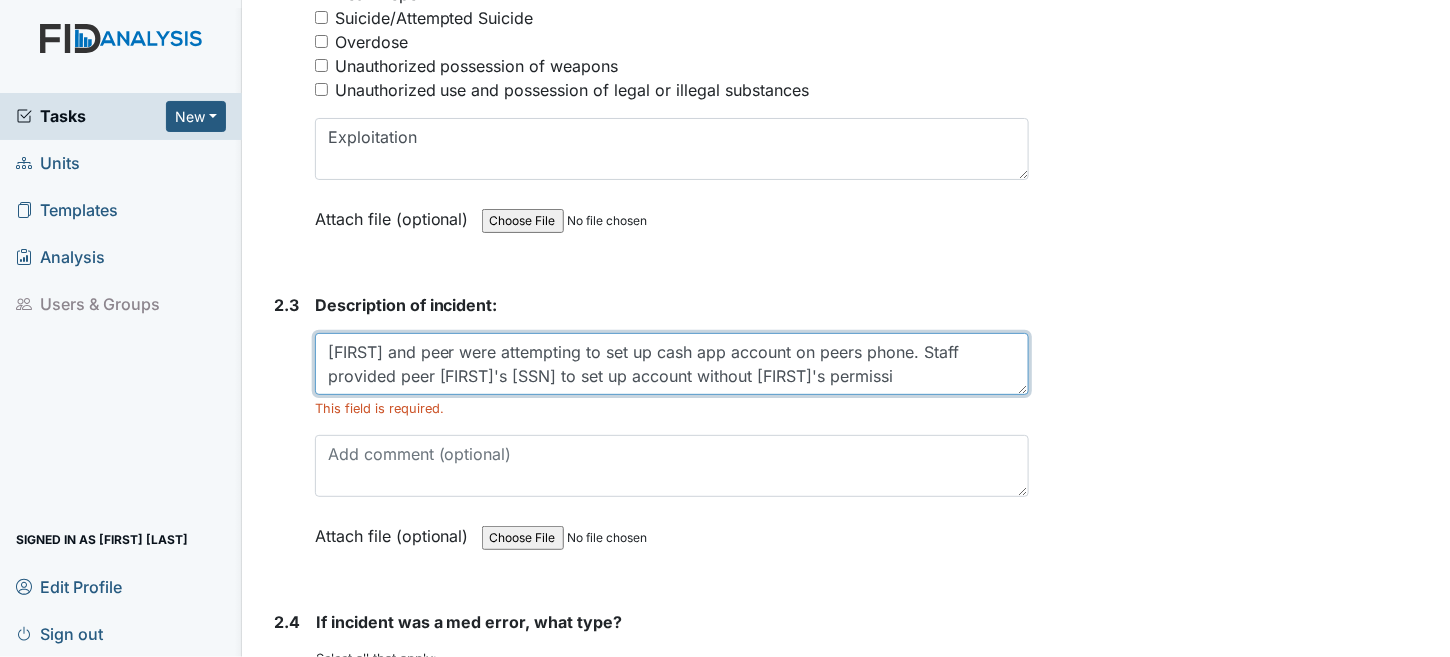 scroll, scrollTop: 15, scrollLeft: 0, axis: vertical 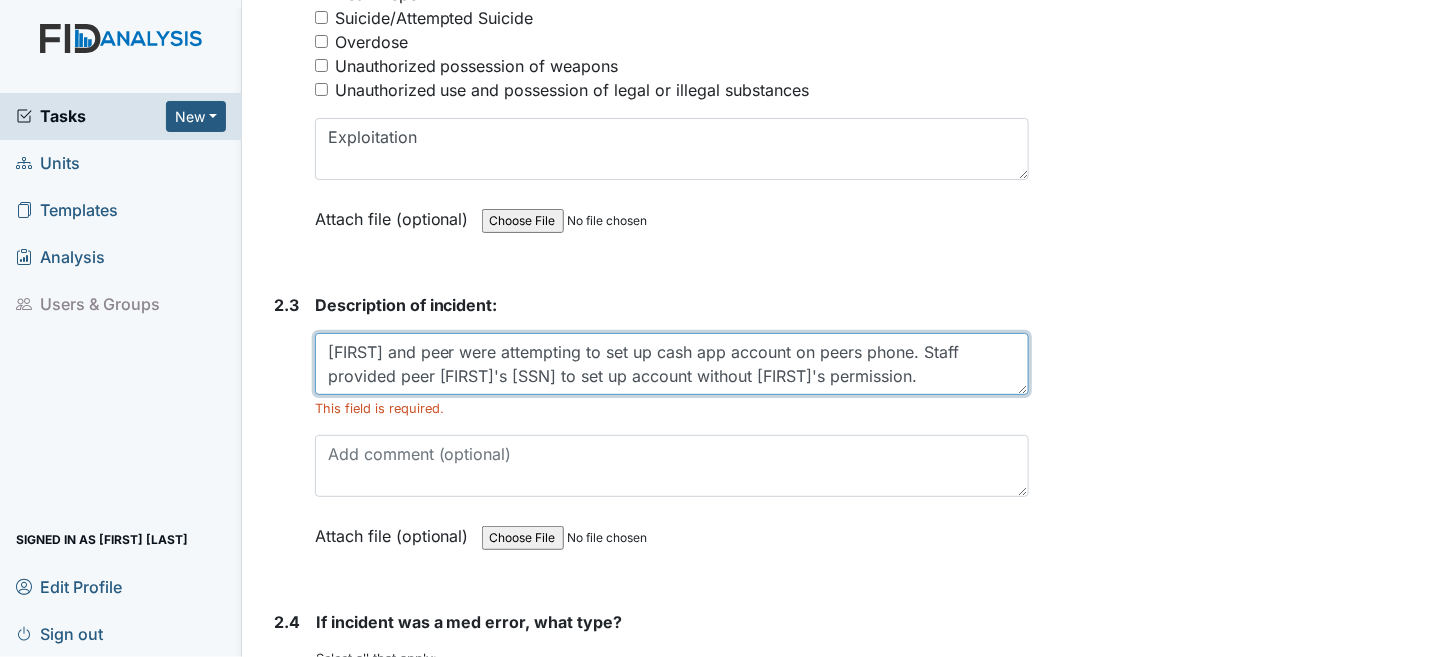 drag, startPoint x: 433, startPoint y: 343, endPoint x: 321, endPoint y: 351, distance: 112.28535 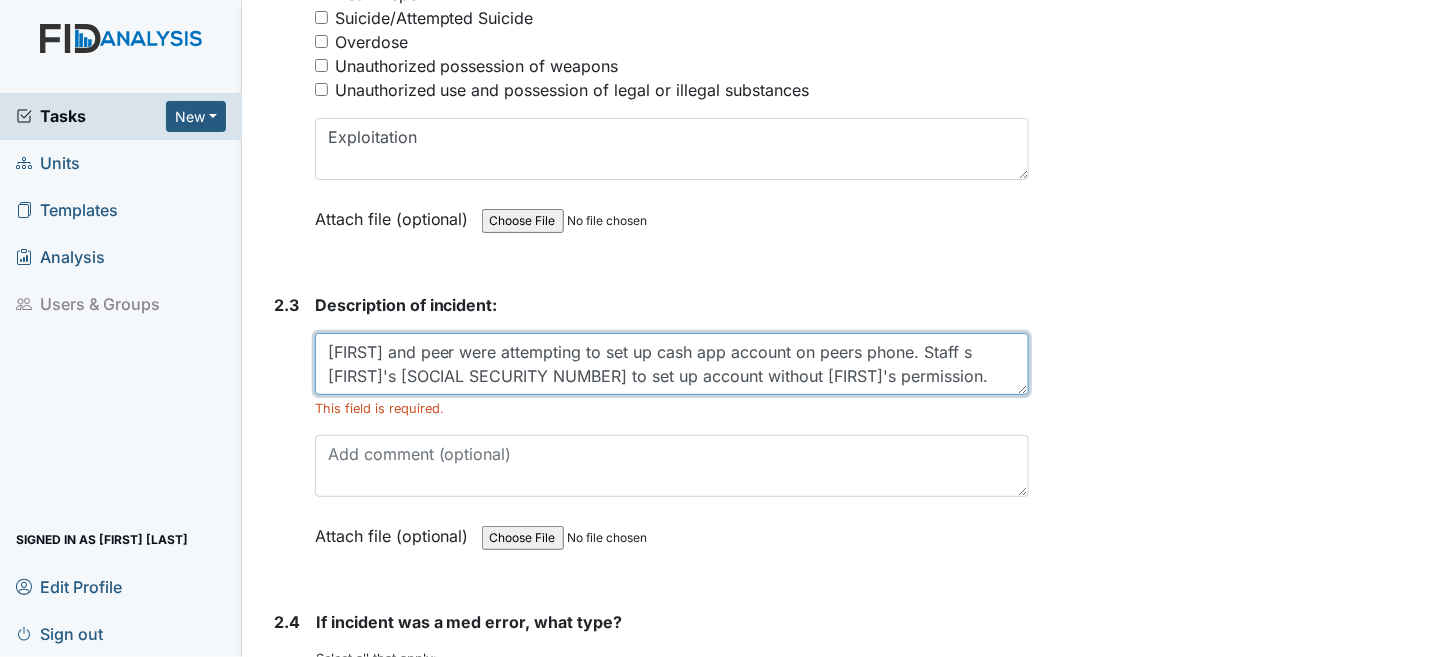 scroll, scrollTop: 0, scrollLeft: 0, axis: both 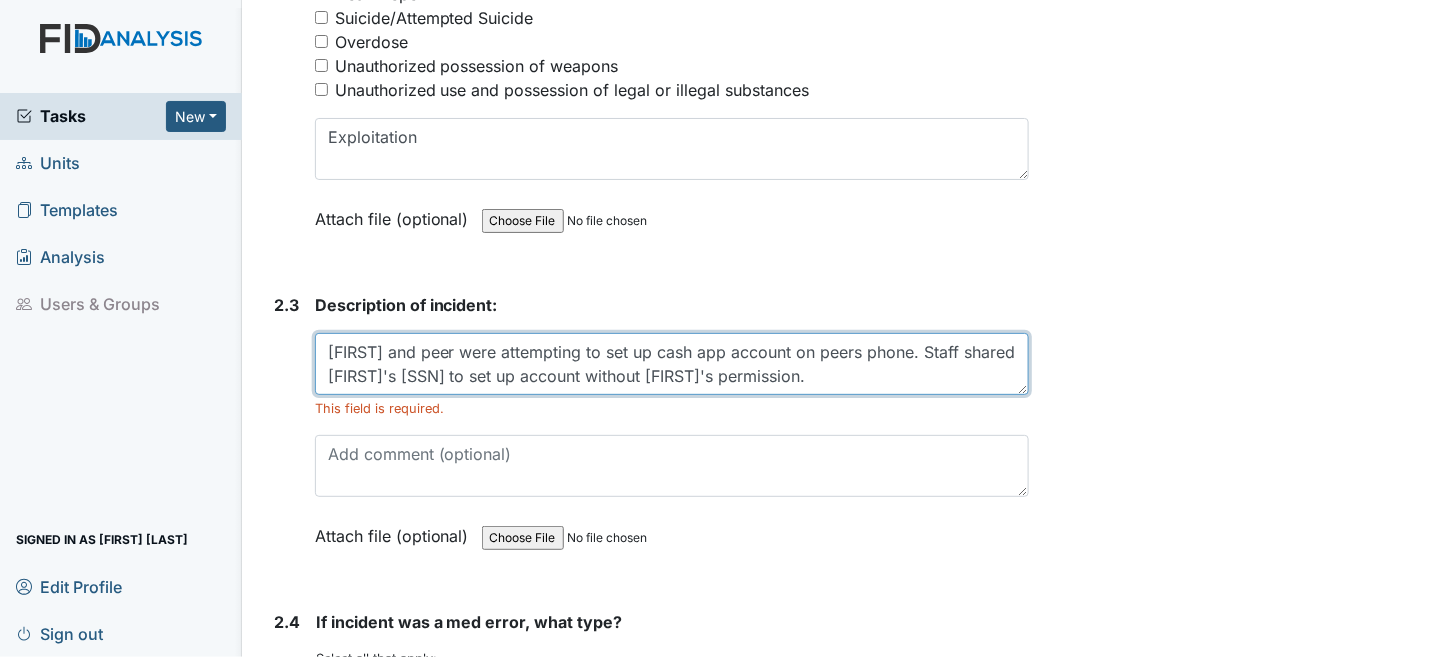 click on "[FIRST] and peer were attempting to set up cash app account on peers phone. Staff shared [FIRST]'s [SSN] to set up account without [FIRST]'s permission." at bounding box center [672, 364] 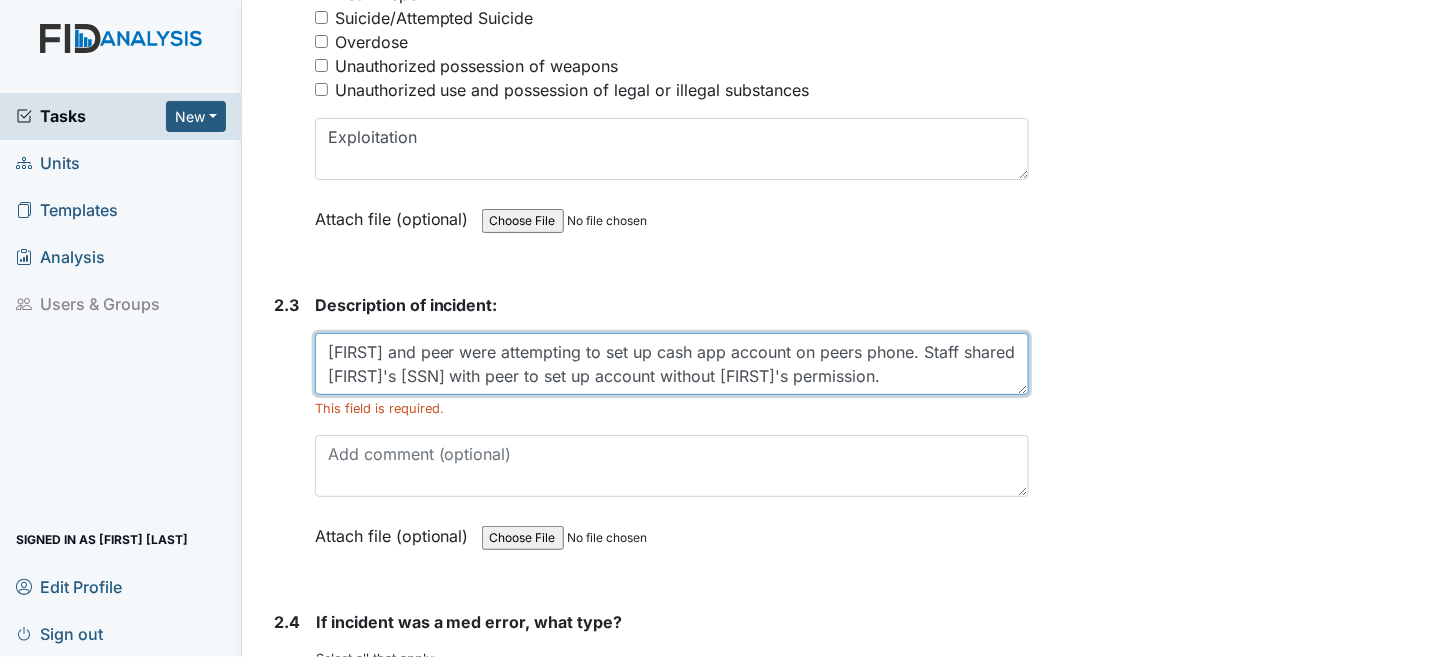 click on "[FIRST] and peer were attempting to set up cash app account on peers phone. Staff shared [FIRST]'s [SSN] with peer to set up account without [FIRST]'s permission." at bounding box center [672, 364] 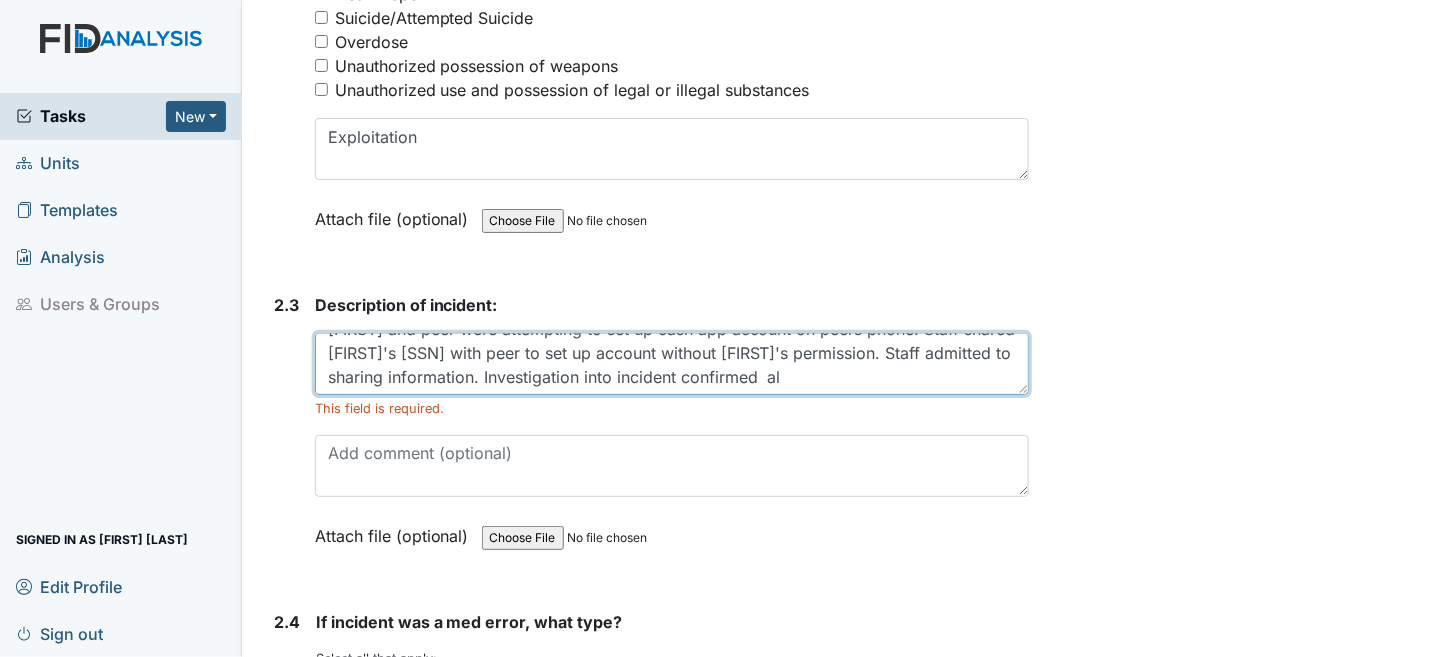 scroll, scrollTop: 39, scrollLeft: 0, axis: vertical 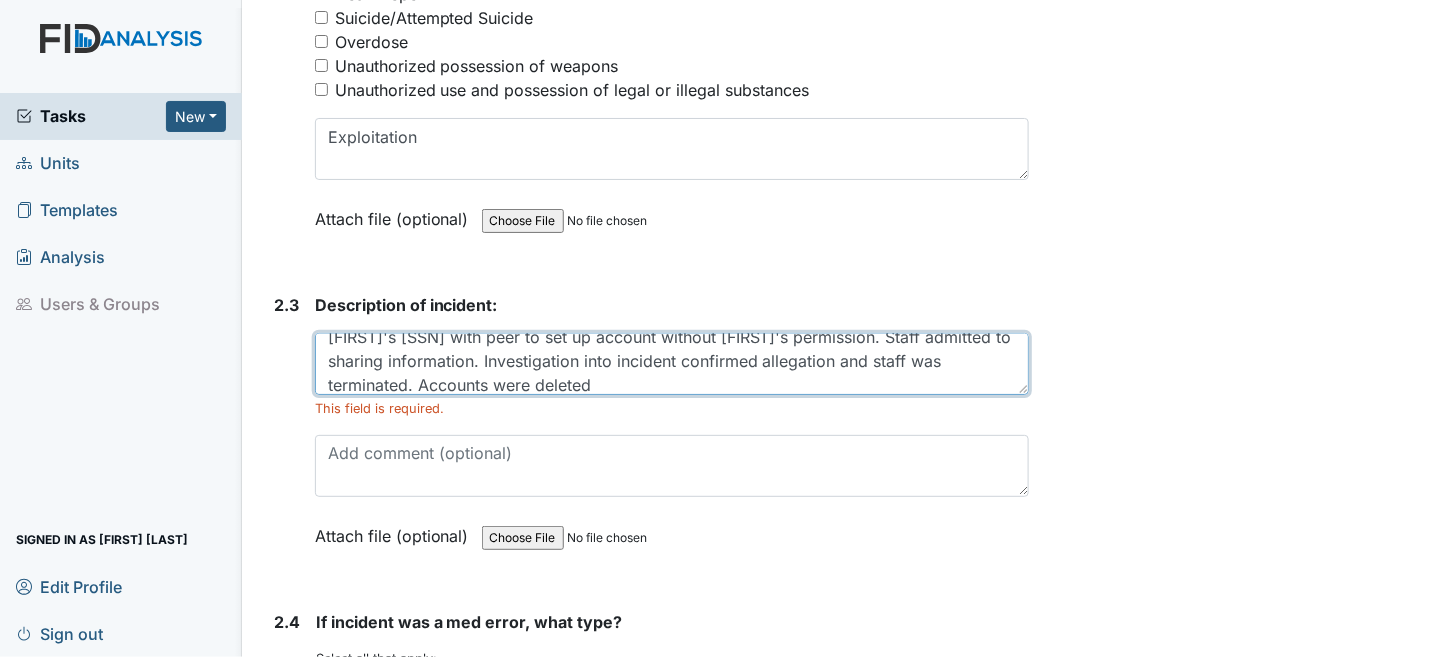 type on "[FIRST] and peer were attempting to set up cash app account on peers phone. Staff shared [FIRST]'s [SSN] with peer to set up account without [FIRST]'s permission. Staff admitted to sharing information. Investigation into incident confirmed allegation and staff was terminated. Accounts were deleted" 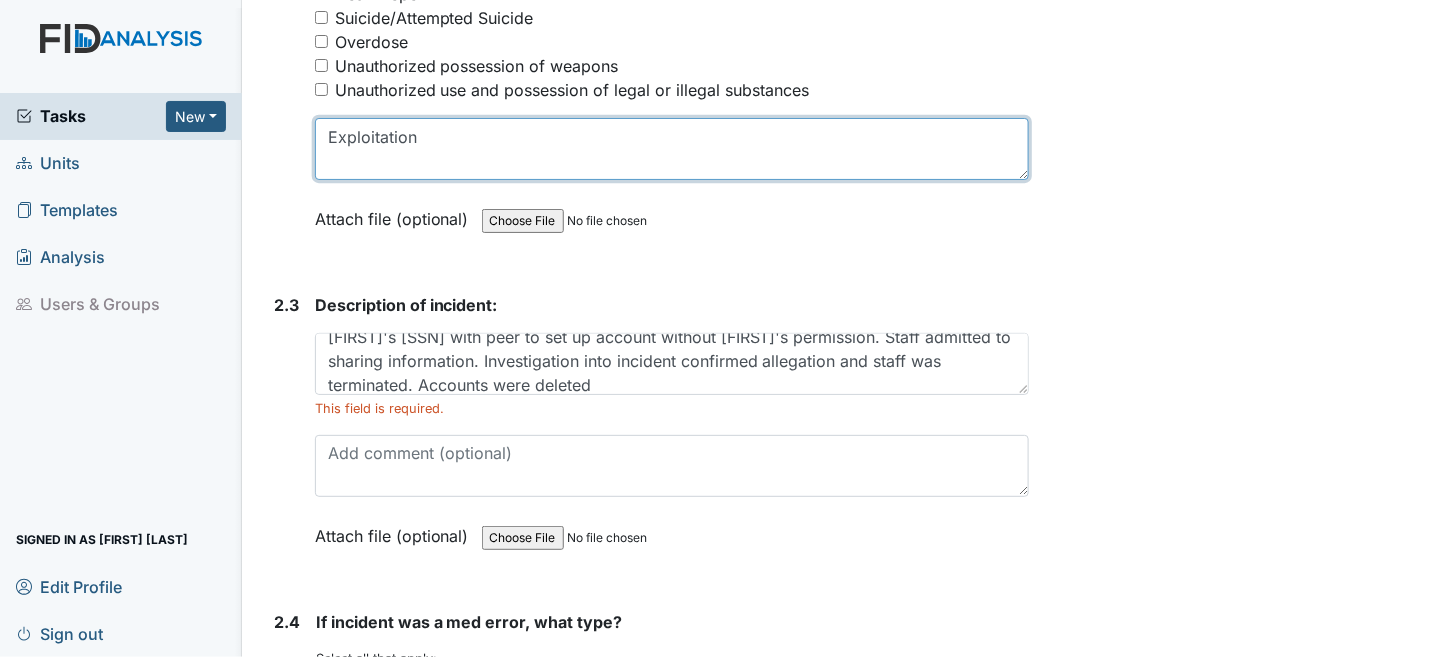 click on "Exploitation" at bounding box center [672, 149] 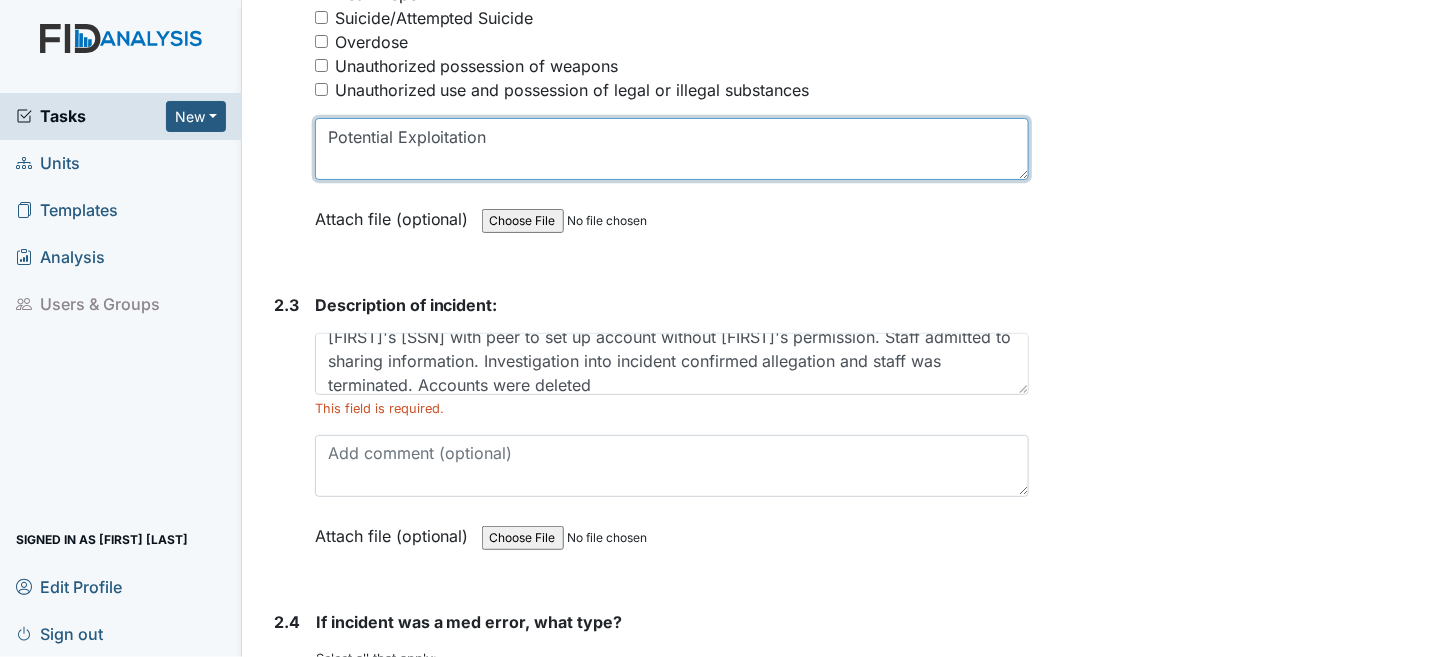 type on "Potential Exploitation" 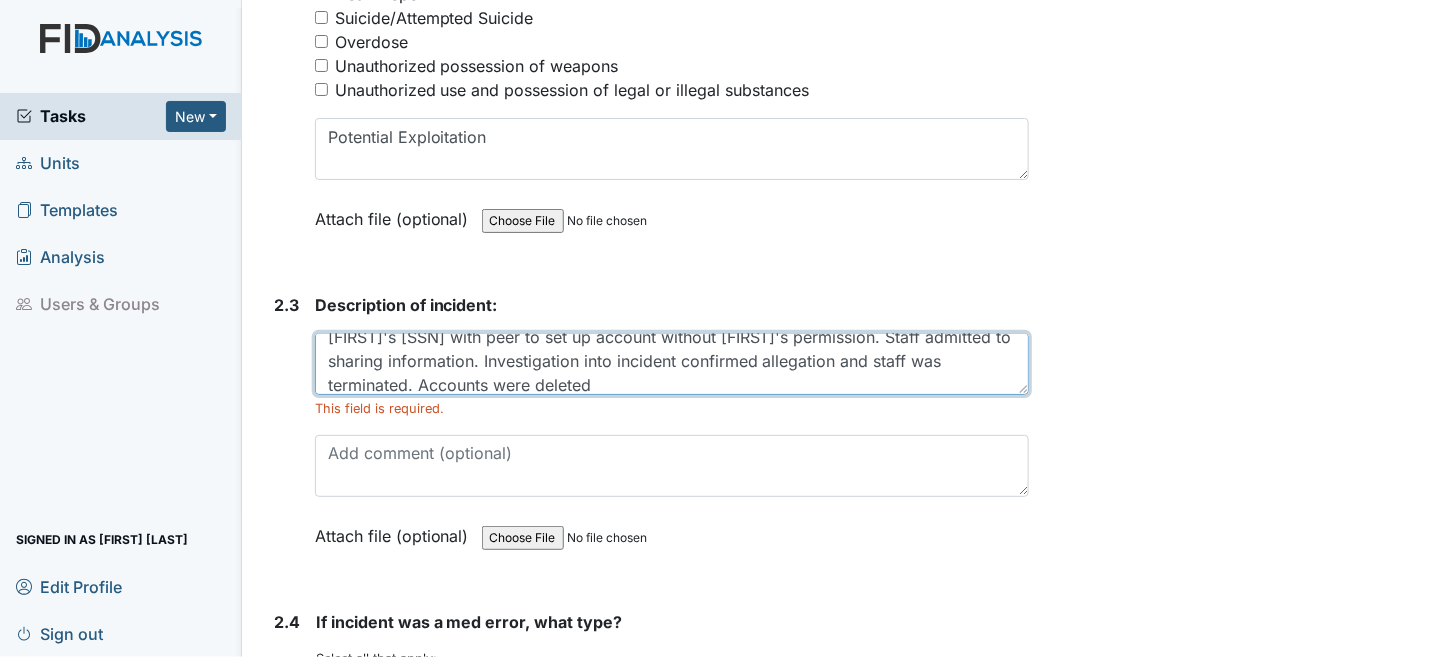 click on "[FIRST] and peer were attempting to set up cash app account on peers phone. Staff shared [FIRST]'s [SSN] with peer to set up account without [FIRST]'s permission. Staff admitted to sharing information. Investigation into incident confirmed allegation and staff was terminated. Accounts were deleted" at bounding box center [672, 364] 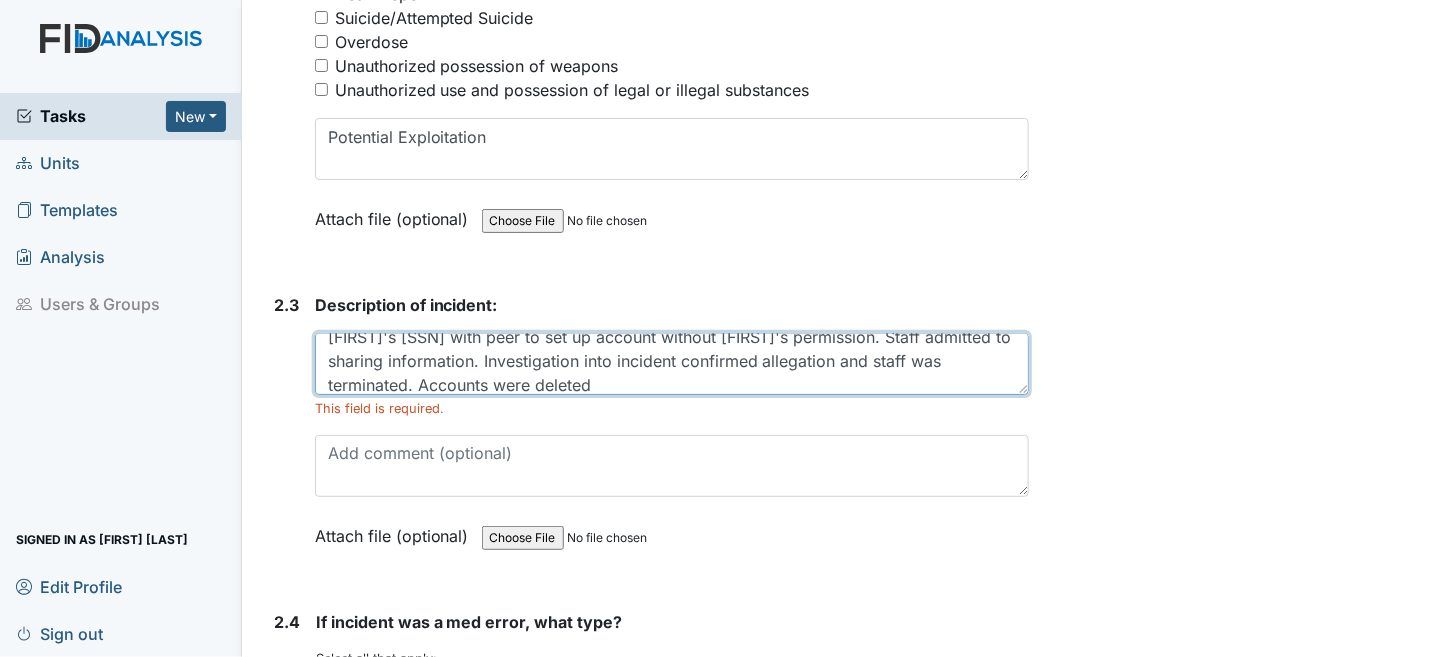 click on "[FIRST] and peer were attempting to set up cash app account on peers phone. Staff shared [FIRST]'s [SSN] with peer to set up account without [FIRST]'s permission. Staff admitted to sharing information. Investigation into incident confirmed allegation and staff was terminated. Accounts were deleted" at bounding box center [672, 364] 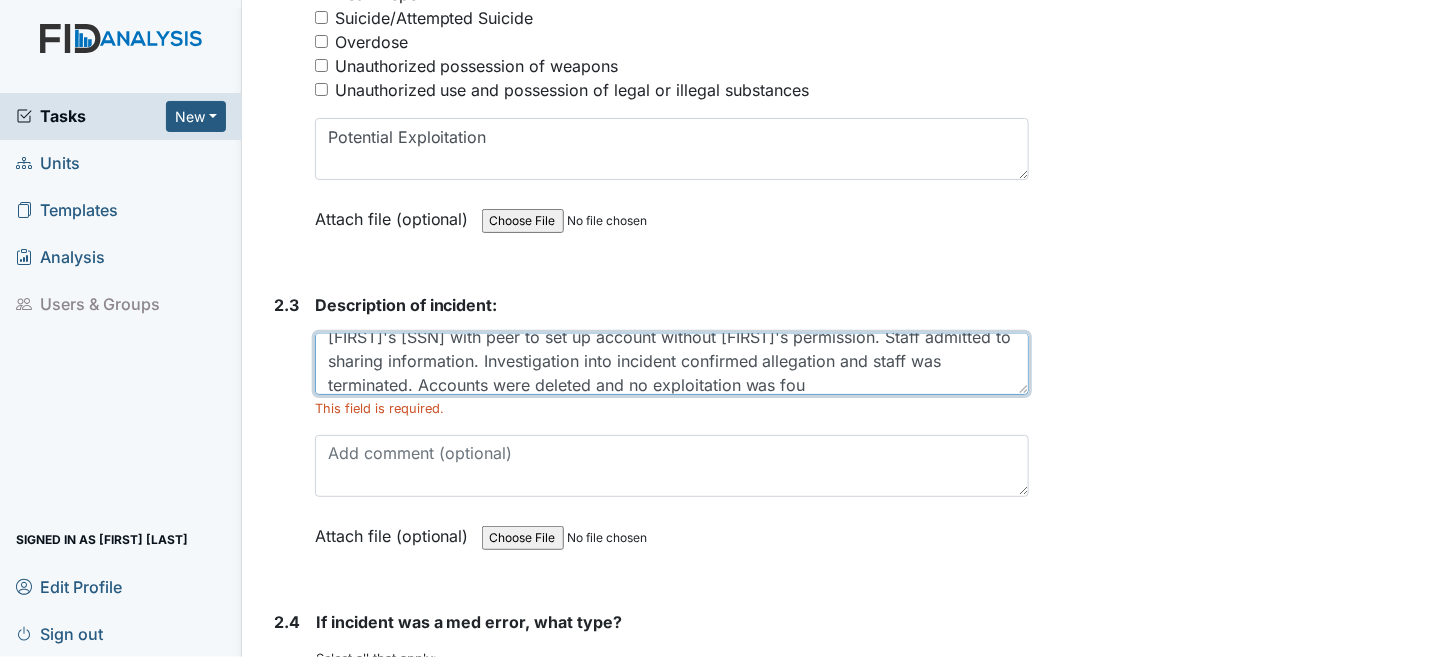 scroll, scrollTop: 63, scrollLeft: 0, axis: vertical 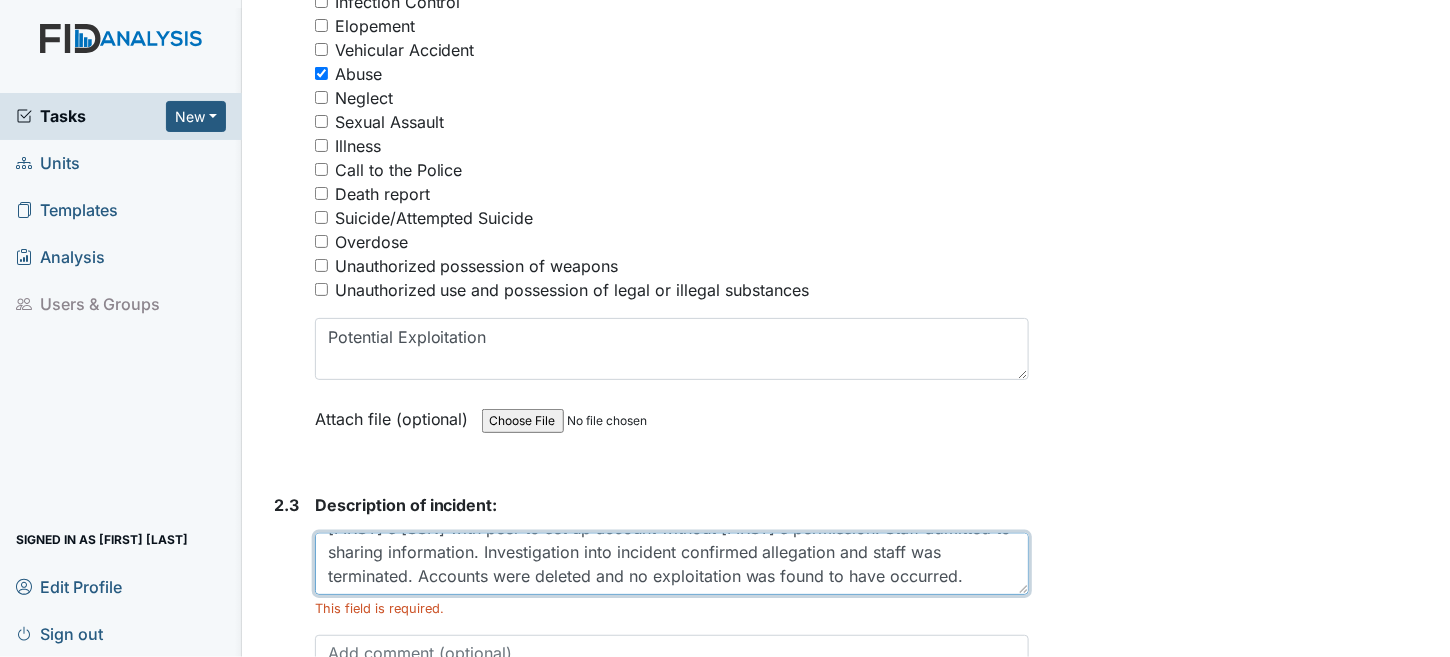 type on "[FIRST] and peer were attempting to set up cash app account on peers phone. Staff shared [FIRST]'s [SSN] with peer to set up account without [FIRST]'s permission. Staff admitted to sharing information. Investigation into incident confirmed allegation and staff was terminated. Accounts were deleted and no exploitation was found to have occurred." 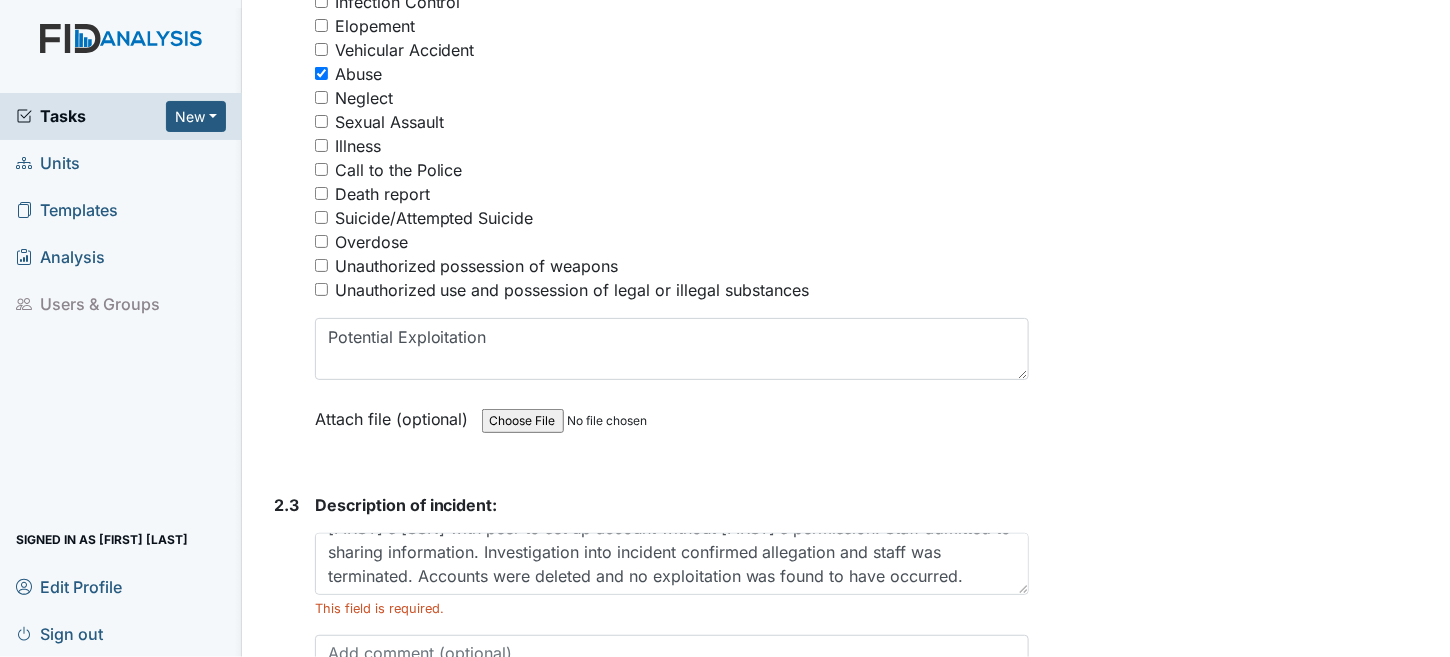 click on "Abuse" at bounding box center [321, 73] 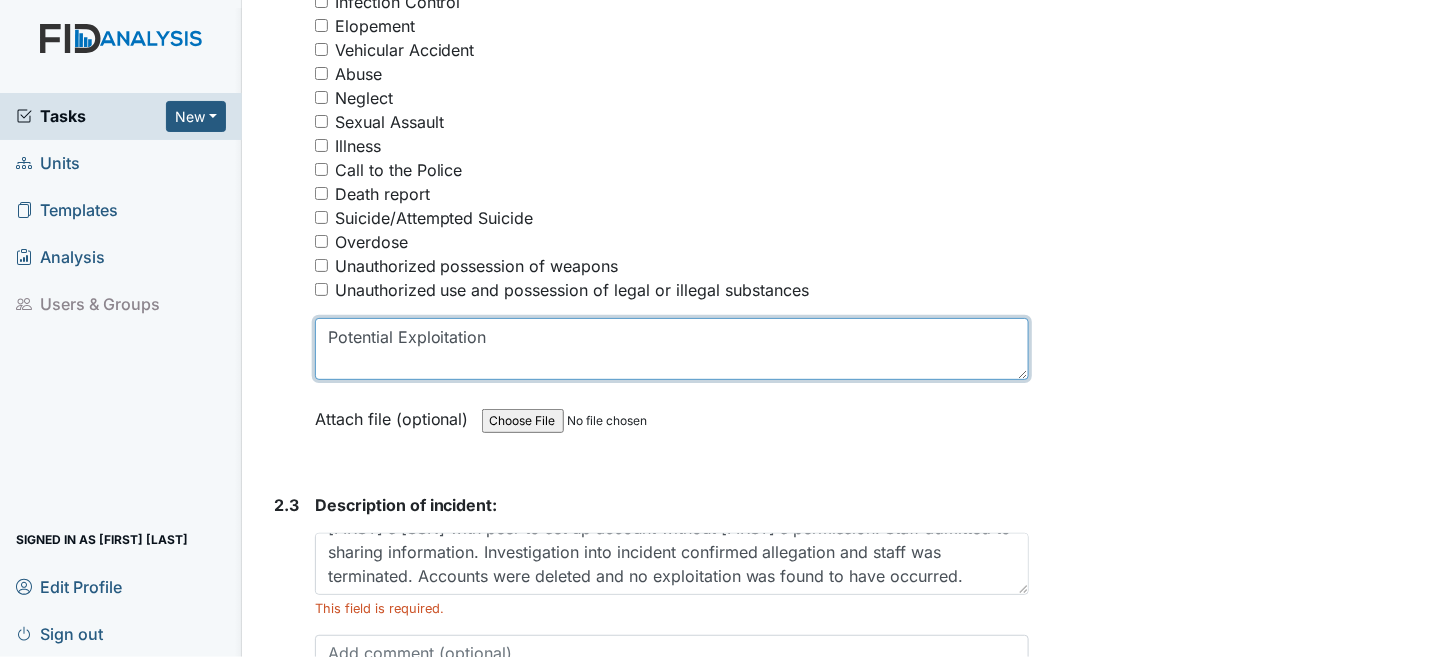 drag, startPoint x: 504, startPoint y: 309, endPoint x: 326, endPoint y: 310, distance: 178.0028 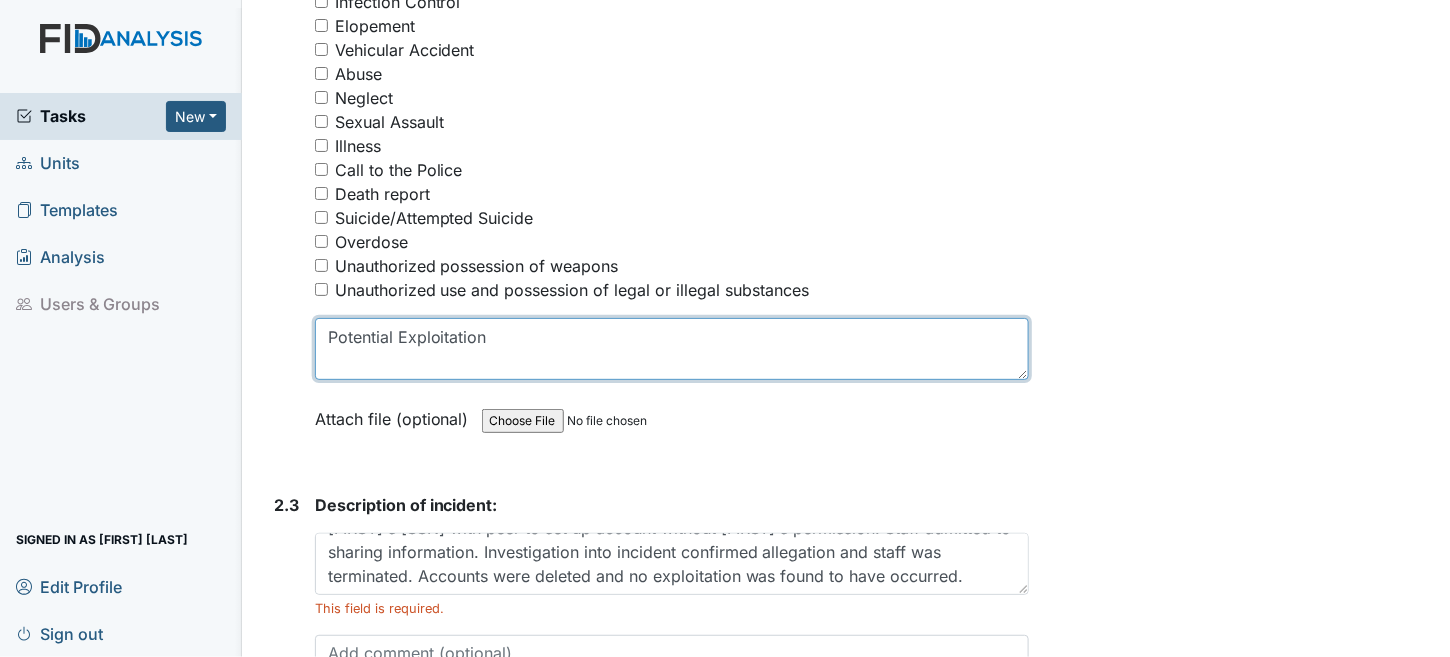 click on "Potential Exploitation" at bounding box center (672, 349) 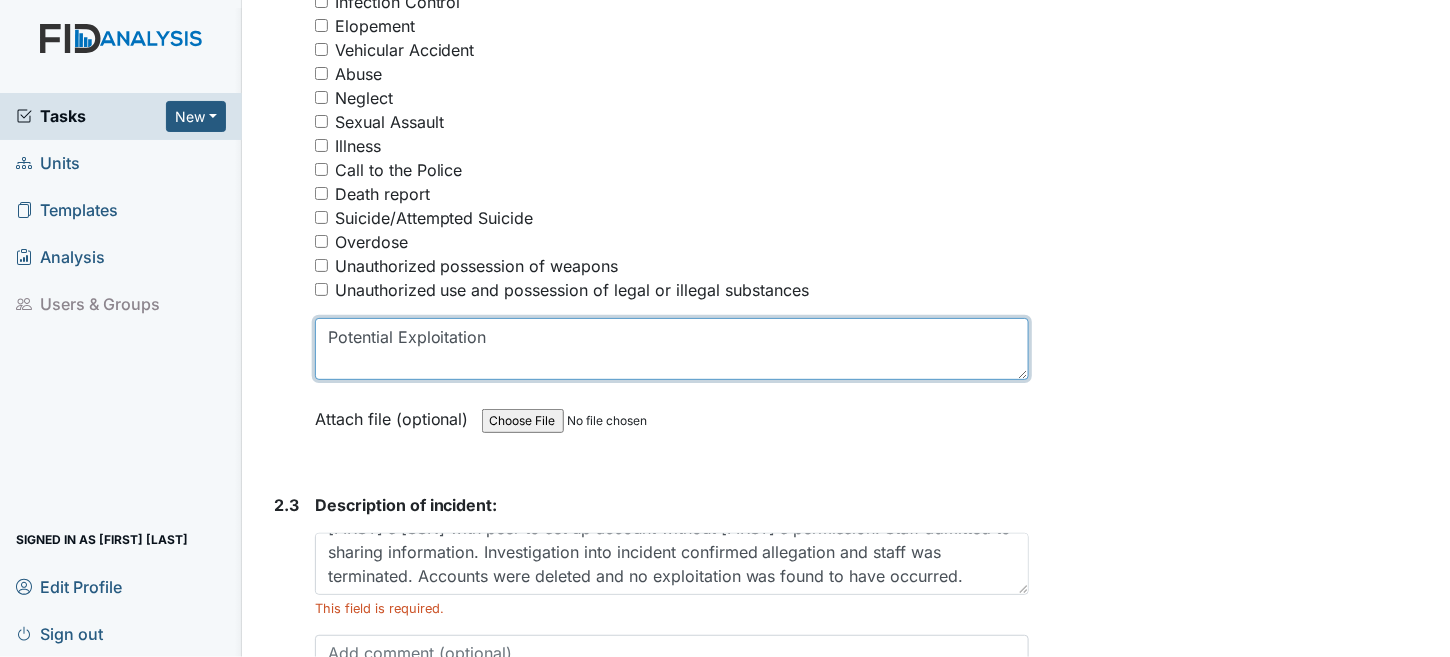 drag, startPoint x: 489, startPoint y: 322, endPoint x: 197, endPoint y: 336, distance: 292.33542 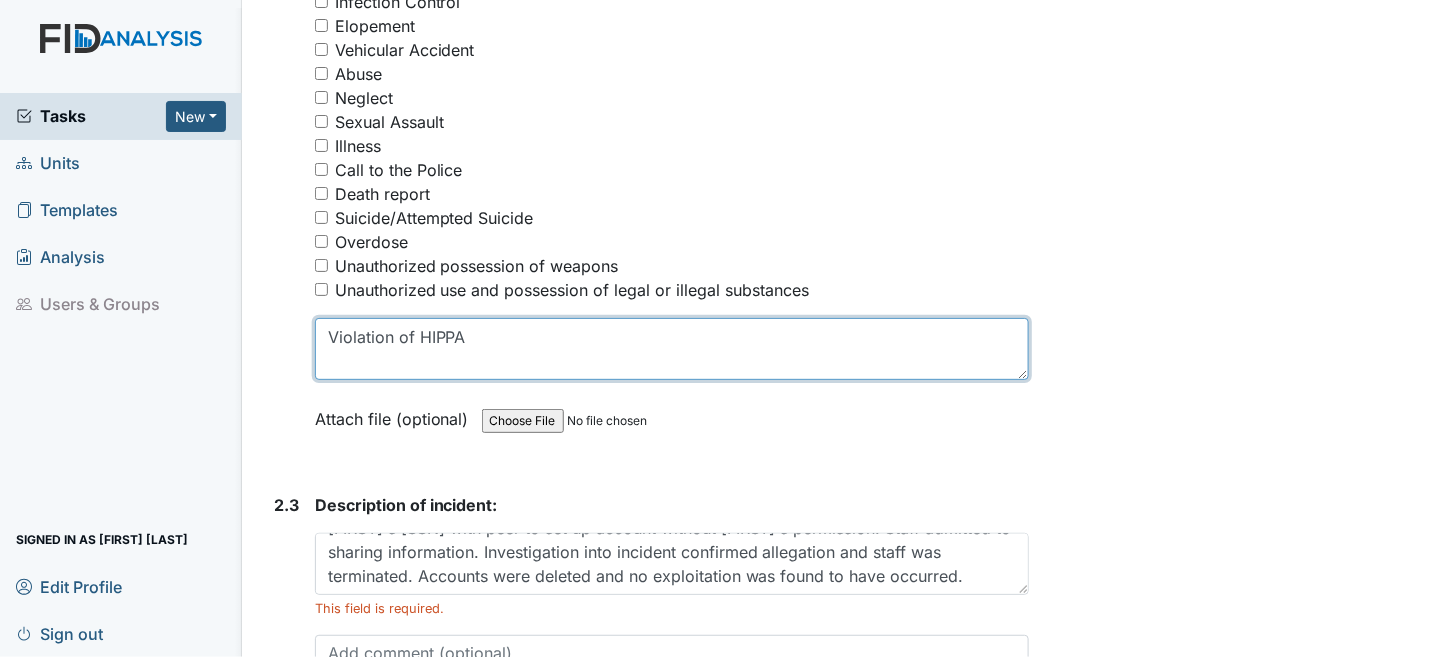 type on "Violation of HIPPA" 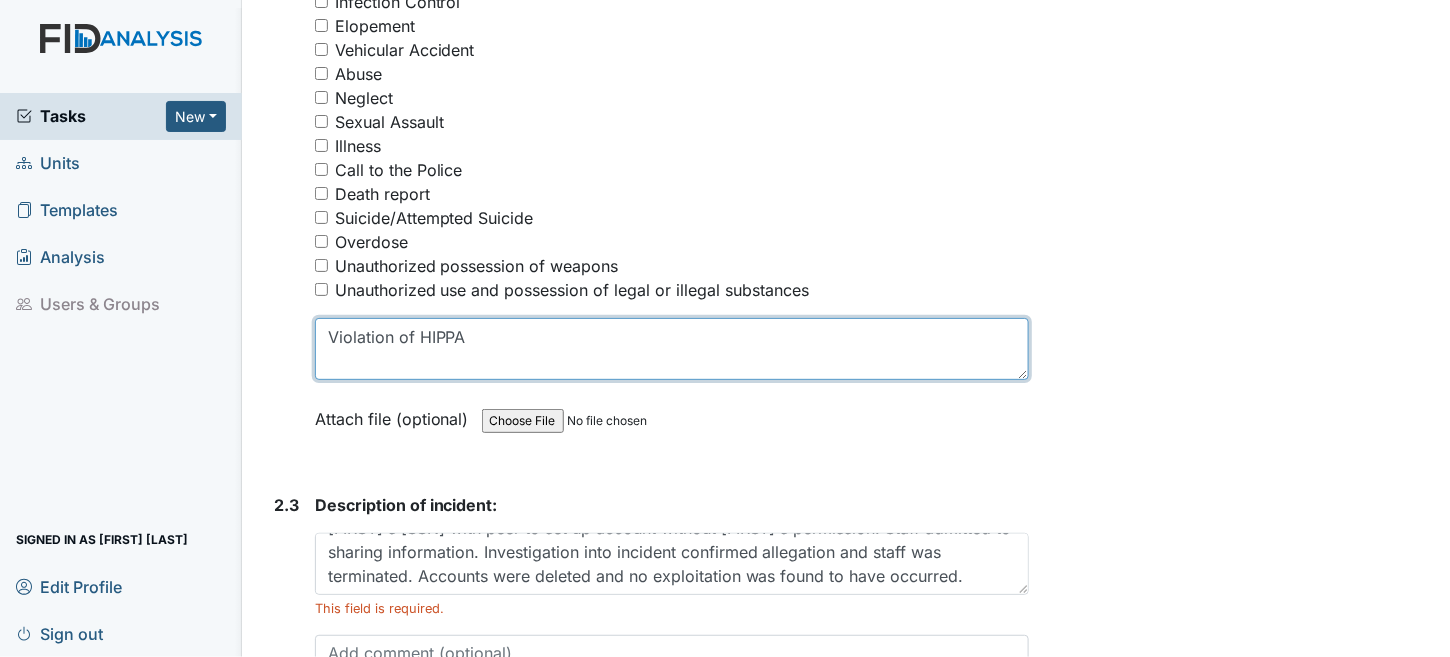 click on "Violation of HIPPA" at bounding box center [672, 349] 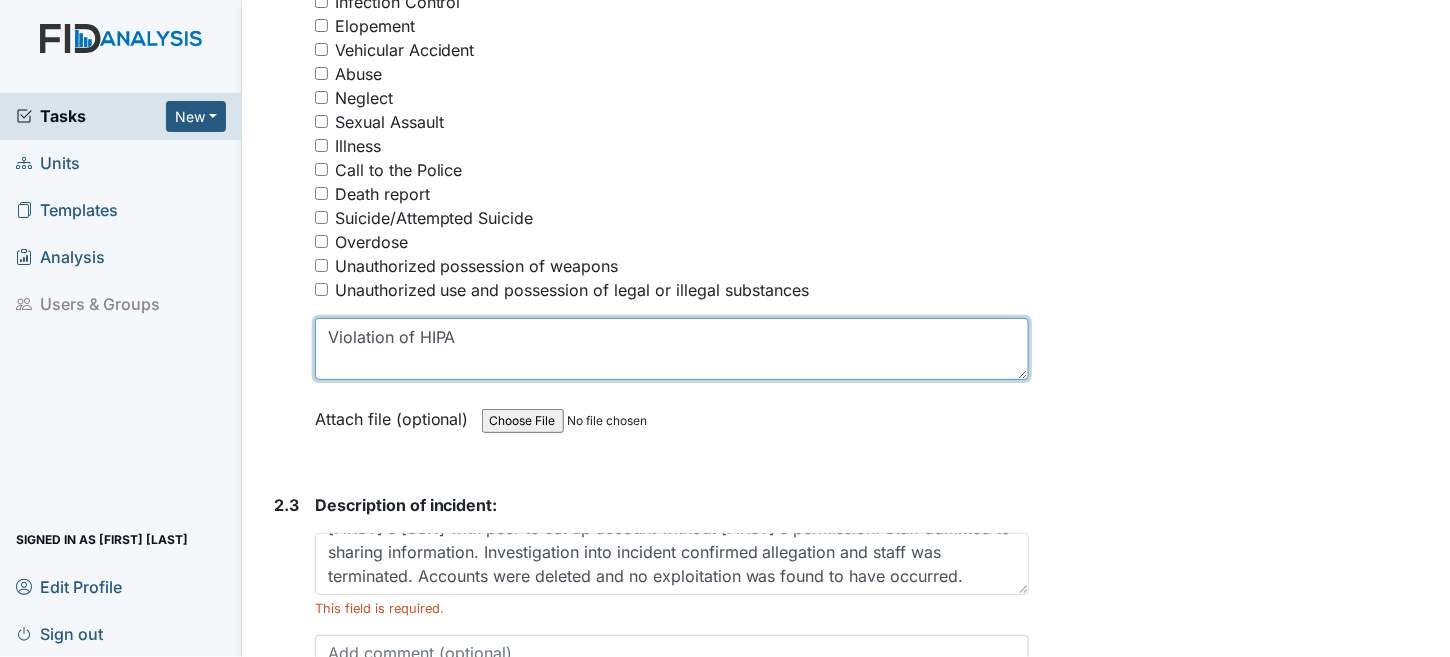 type on "Violation of HIPA" 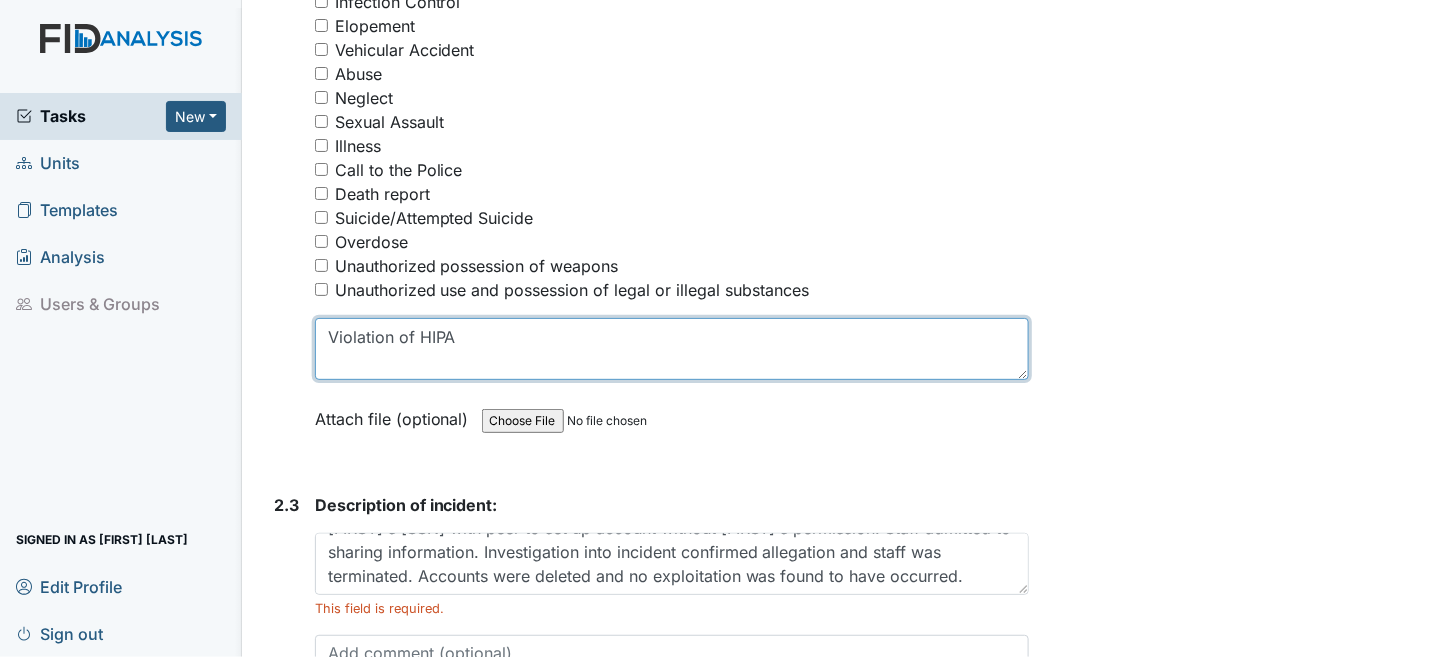 click on "Violation of HIPA" at bounding box center [672, 349] 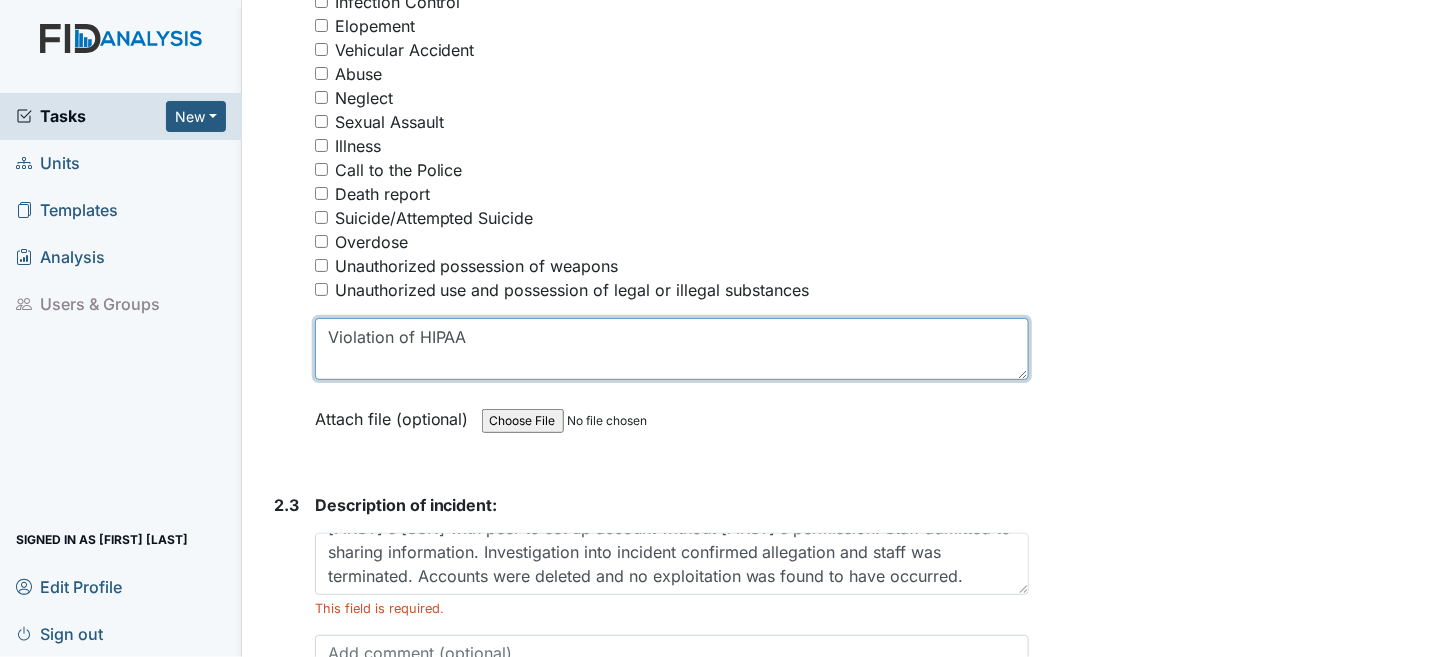 type on "Violation of HIPAA" 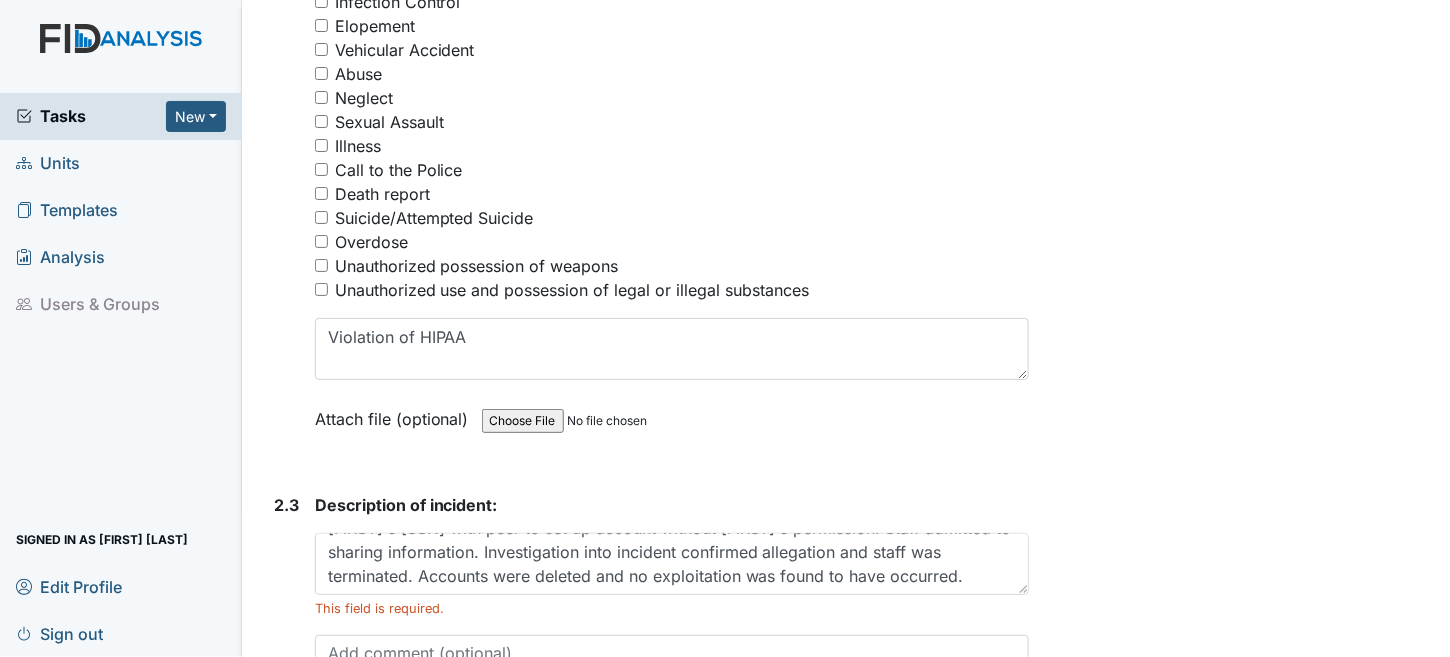 click on "Archive Task
×
Are you sure you want to archive this task? It will appear as incomplete on reports.
Archive
Delete Task
×
Are you sure you want to delete this task?
Delete
Save
Trinette Bowser assigned on Aug 08, 2025." at bounding box center (1242, -8) 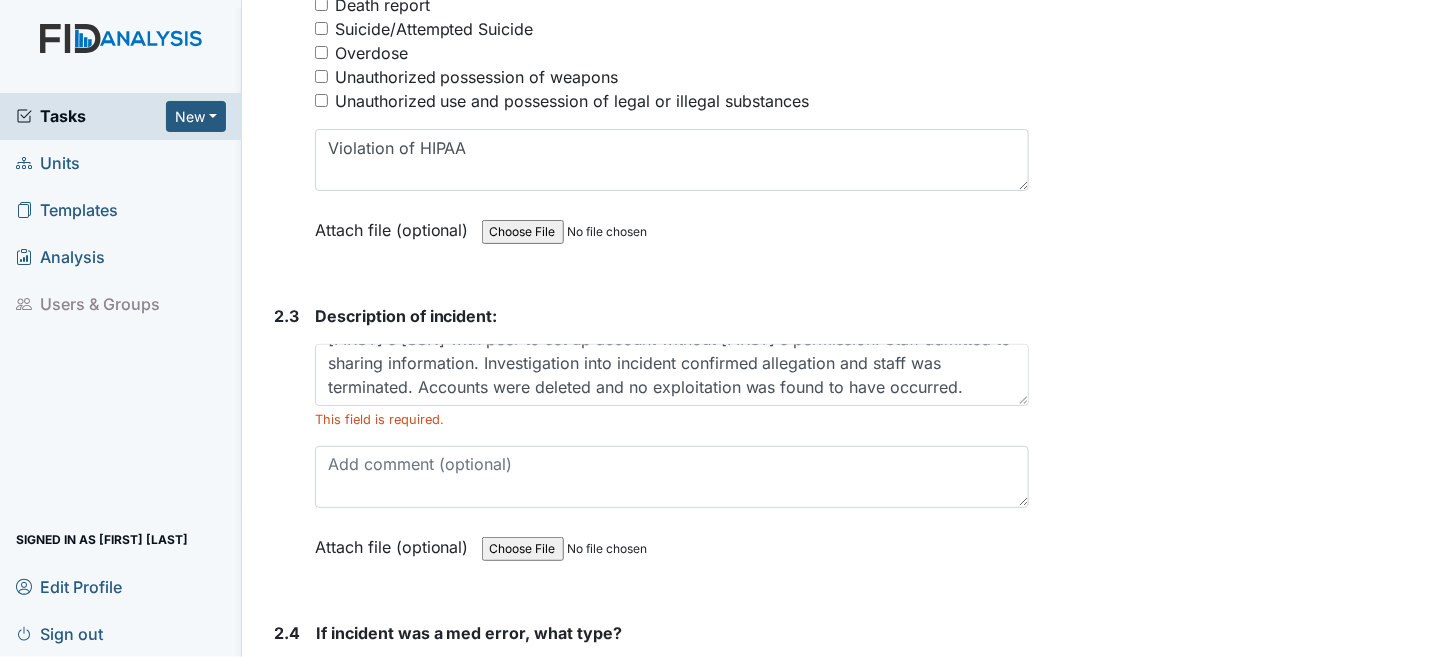 scroll, scrollTop: 3400, scrollLeft: 0, axis: vertical 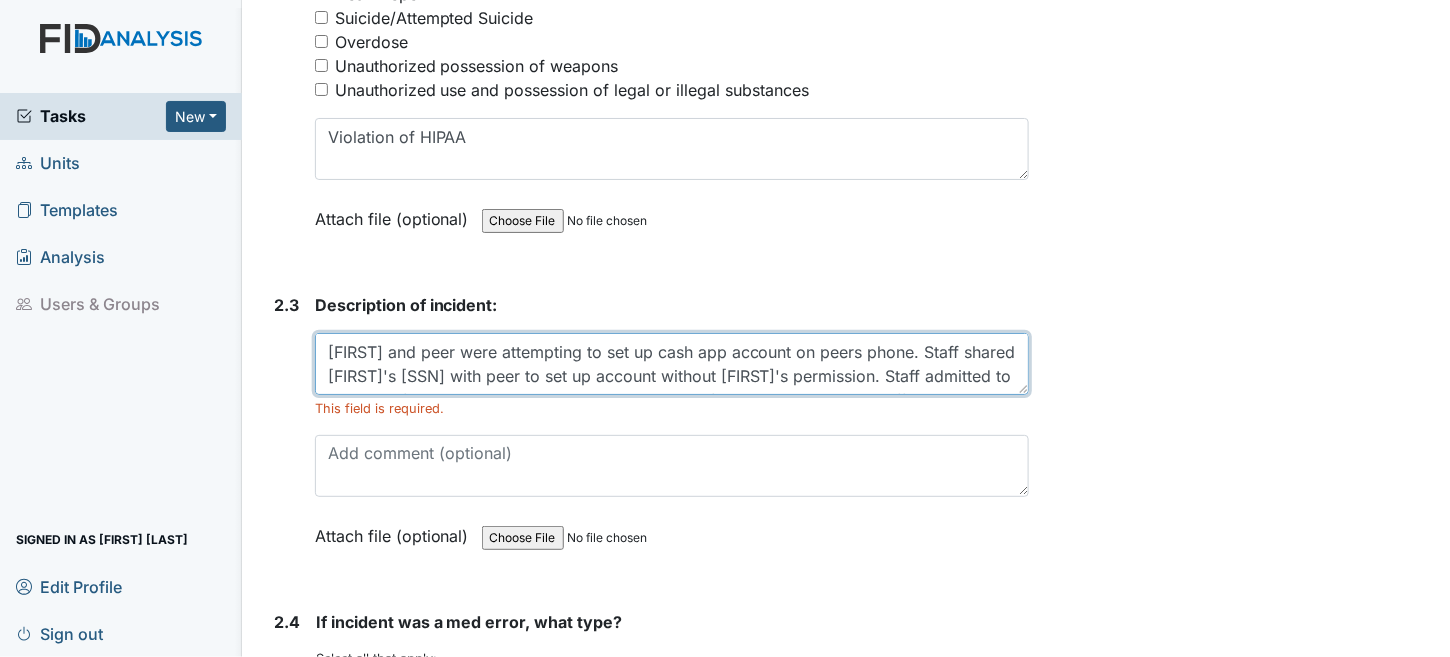 click on "[FIRST] and peer were attempting to set up cash app account on peers phone. Staff shared [FIRST]'s [SSN] with peer to set up account without [FIRST]'s permission. Staff admitted to sharing information. Investigation into incident confirmed allegation and staff was terminated. Accounts were deleted and no exploitation was found to have occurred." at bounding box center [672, 364] 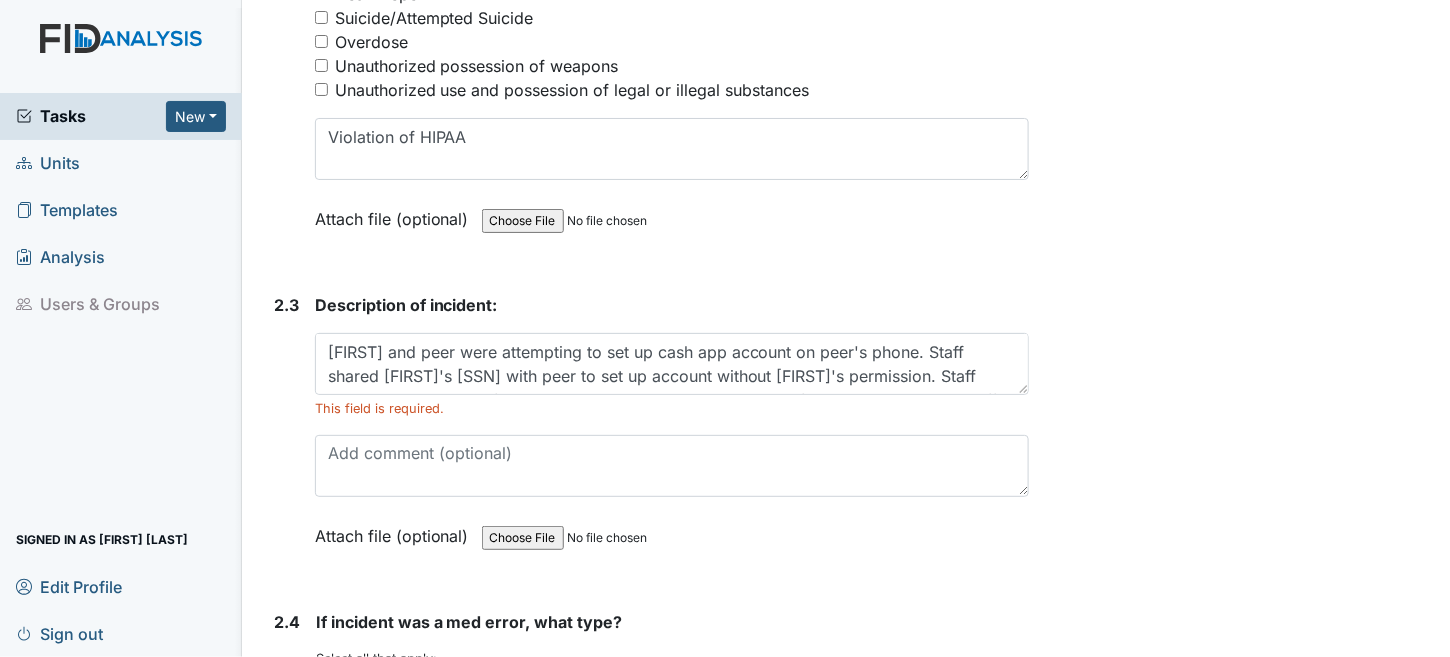 drag, startPoint x: 1243, startPoint y: 489, endPoint x: 1235, endPoint y: 506, distance: 18.788294 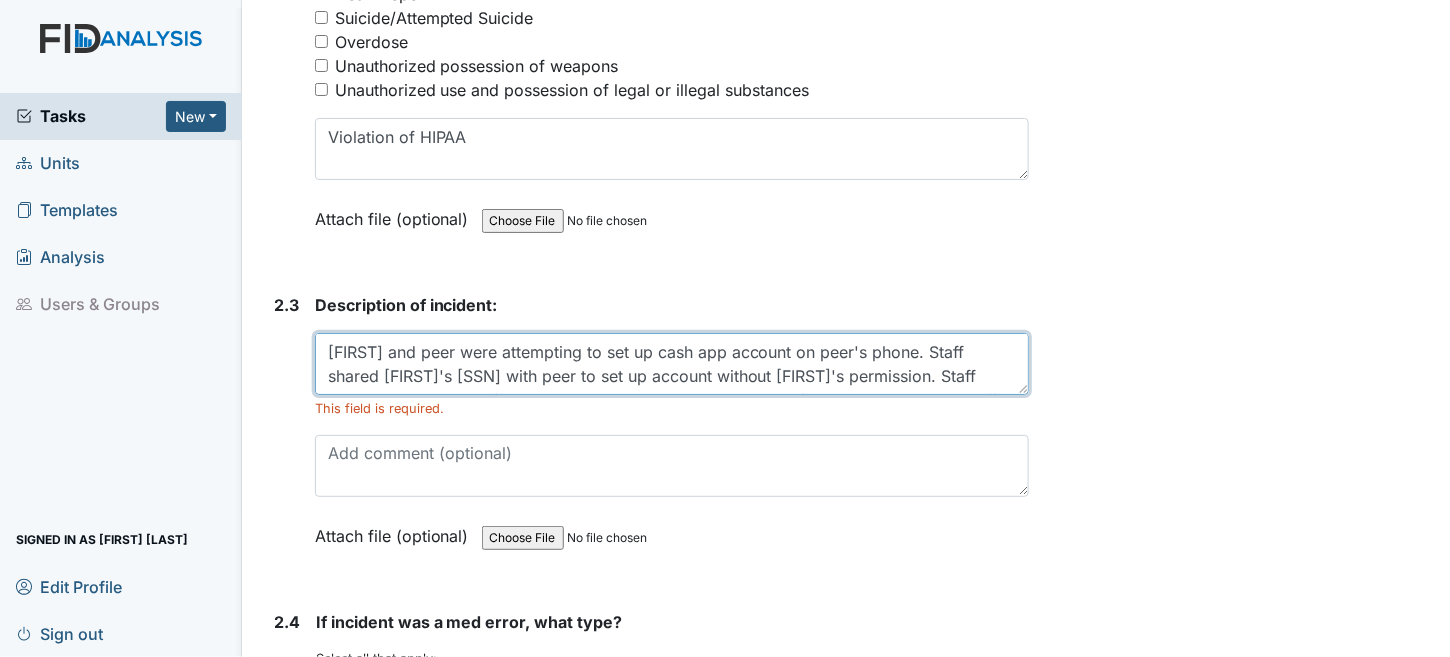 drag, startPoint x: 913, startPoint y: 335, endPoint x: 792, endPoint y: 339, distance: 121.0661 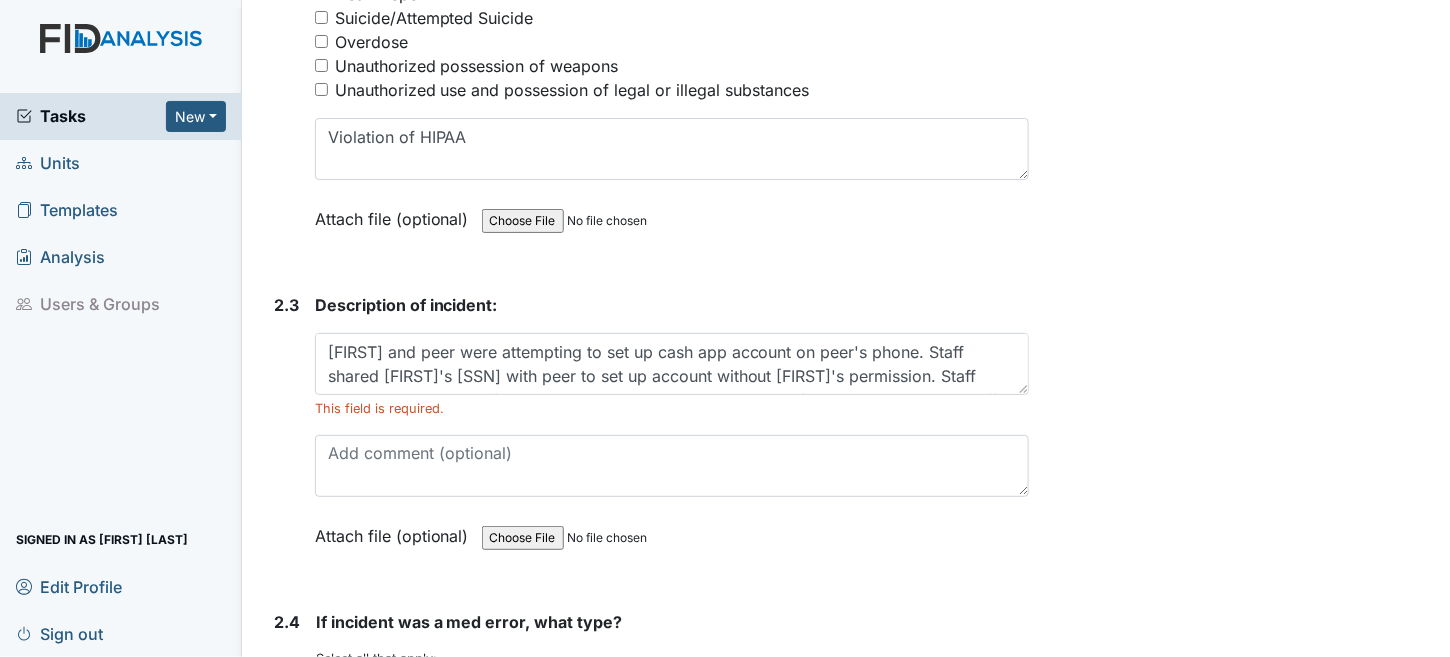 click on "Archive Task
×
Are you sure you want to archive this task? It will appear as incomplete on reports.
Archive
Delete Task
×
Are you sure you want to delete this task?
Delete
Save
Trinette Bowser assigned on Aug 08, 2025." at bounding box center [1242, -208] 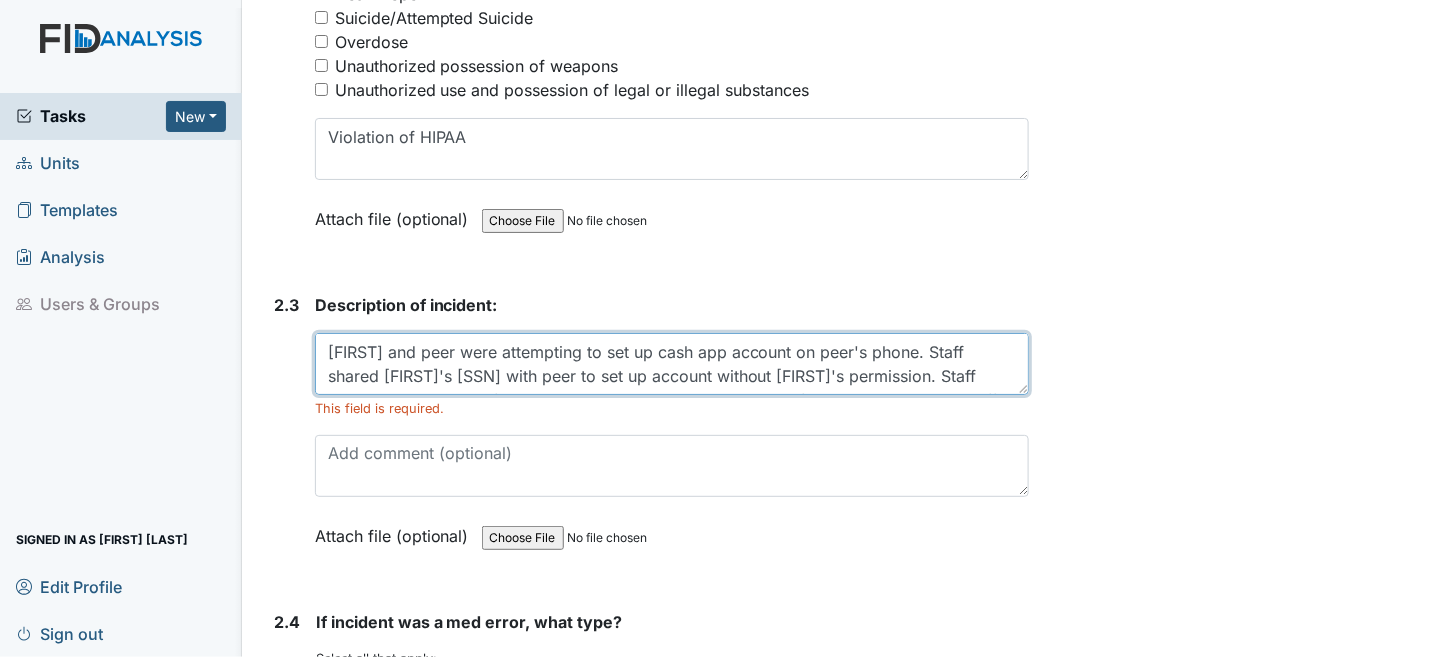 scroll, scrollTop: 40, scrollLeft: 0, axis: vertical 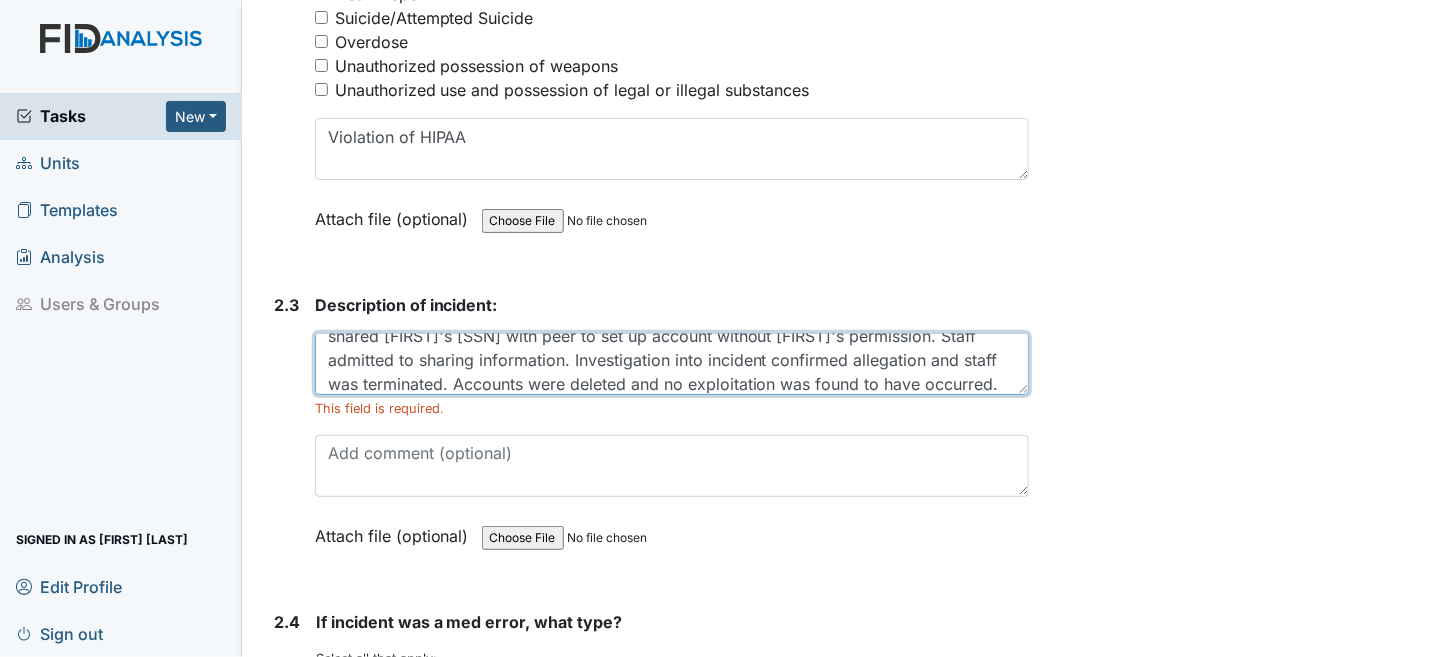 drag, startPoint x: 704, startPoint y: 347, endPoint x: 427, endPoint y: 352, distance: 277.04514 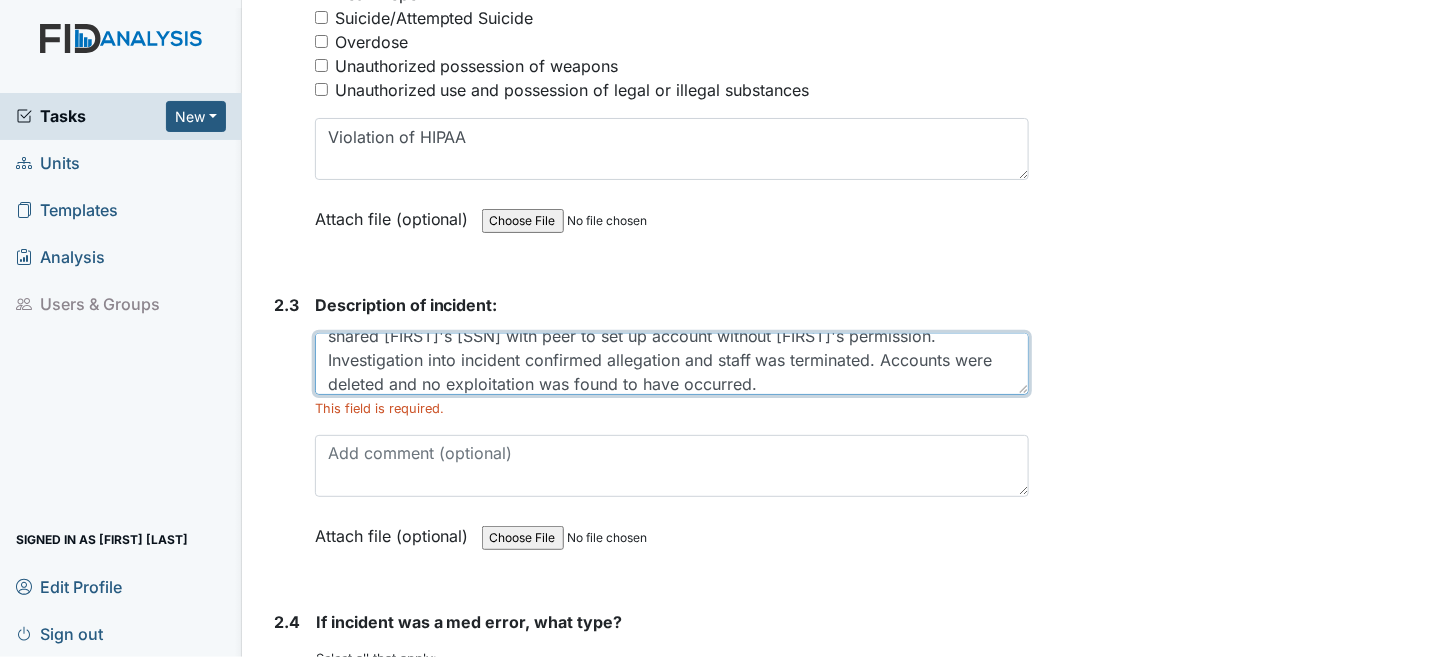 click on "[FIRST] and peer were attempting to set up cash app account on peer's phone. Staff shared [FIRST]'s [SSN] with peer to set up account without [FIRST]'s permission. Investigation into incident confirmed allegation and staff was terminated. Accounts were deleted and no exploitation was found to have occurred." at bounding box center (672, 364) 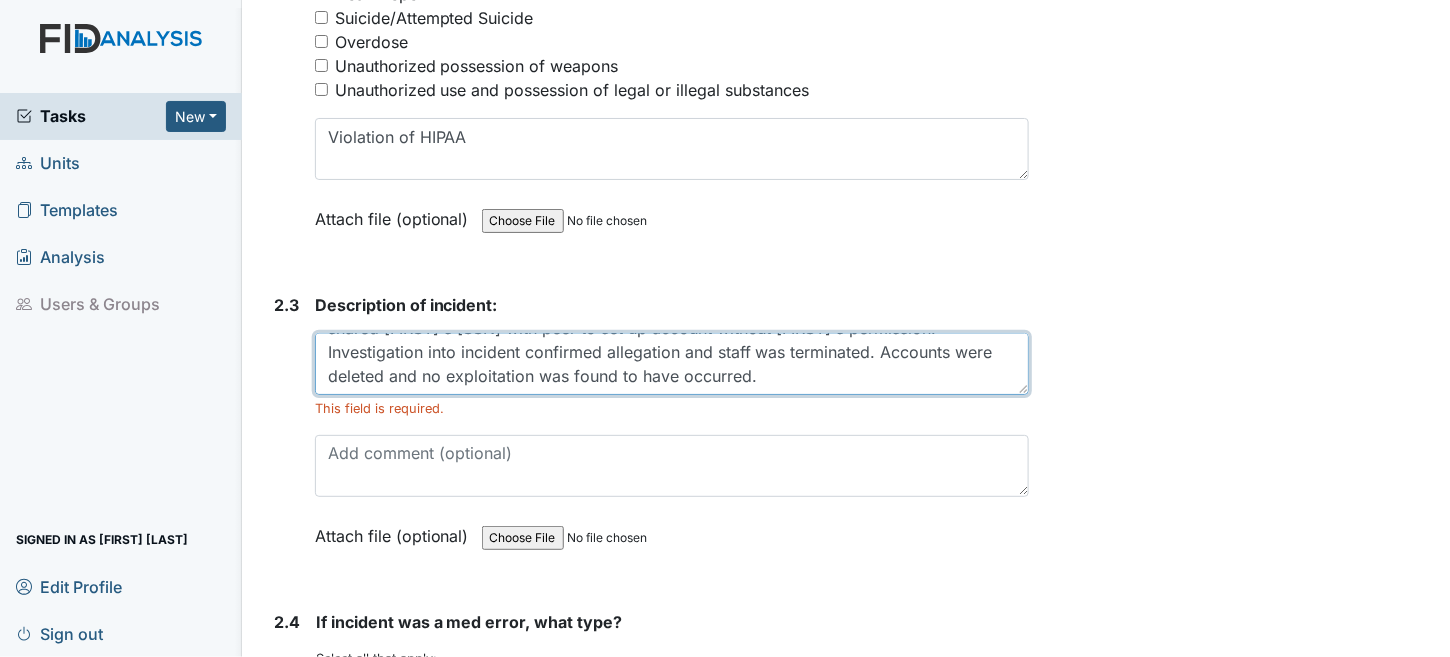 drag, startPoint x: 449, startPoint y: 365, endPoint x: 394, endPoint y: 365, distance: 55 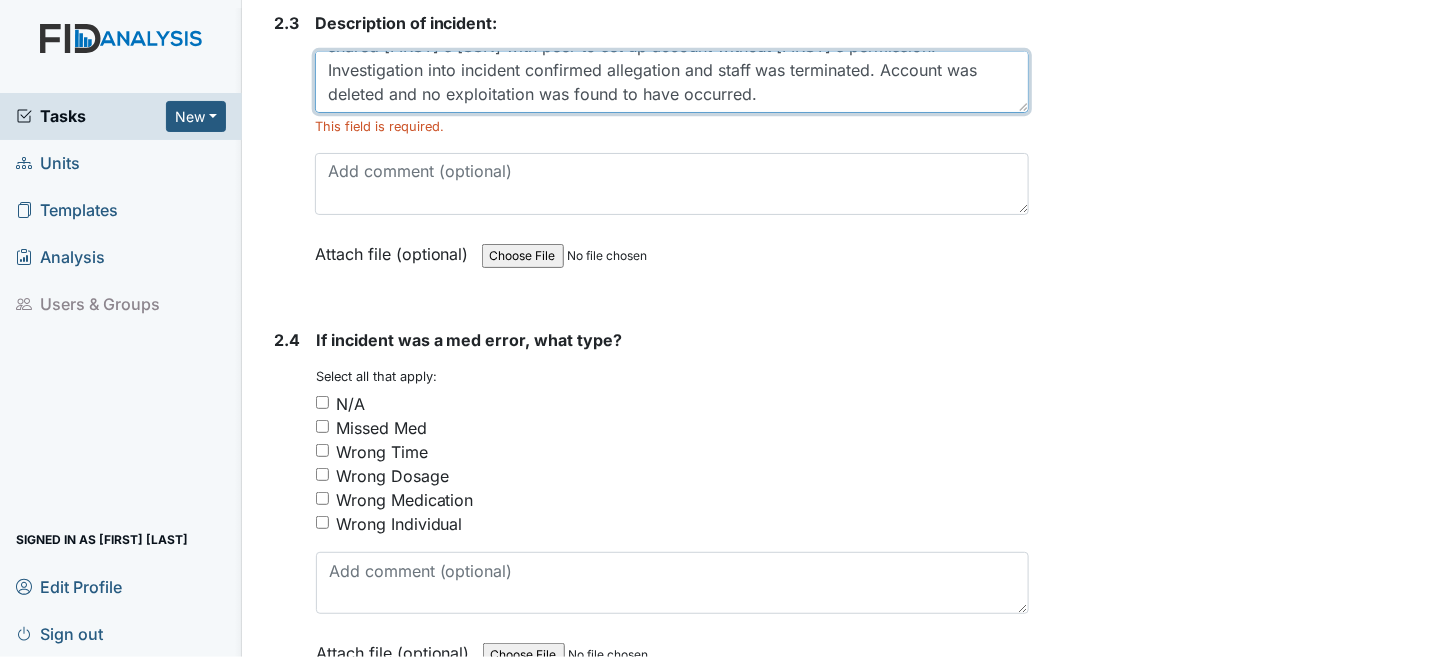 scroll, scrollTop: 3700, scrollLeft: 0, axis: vertical 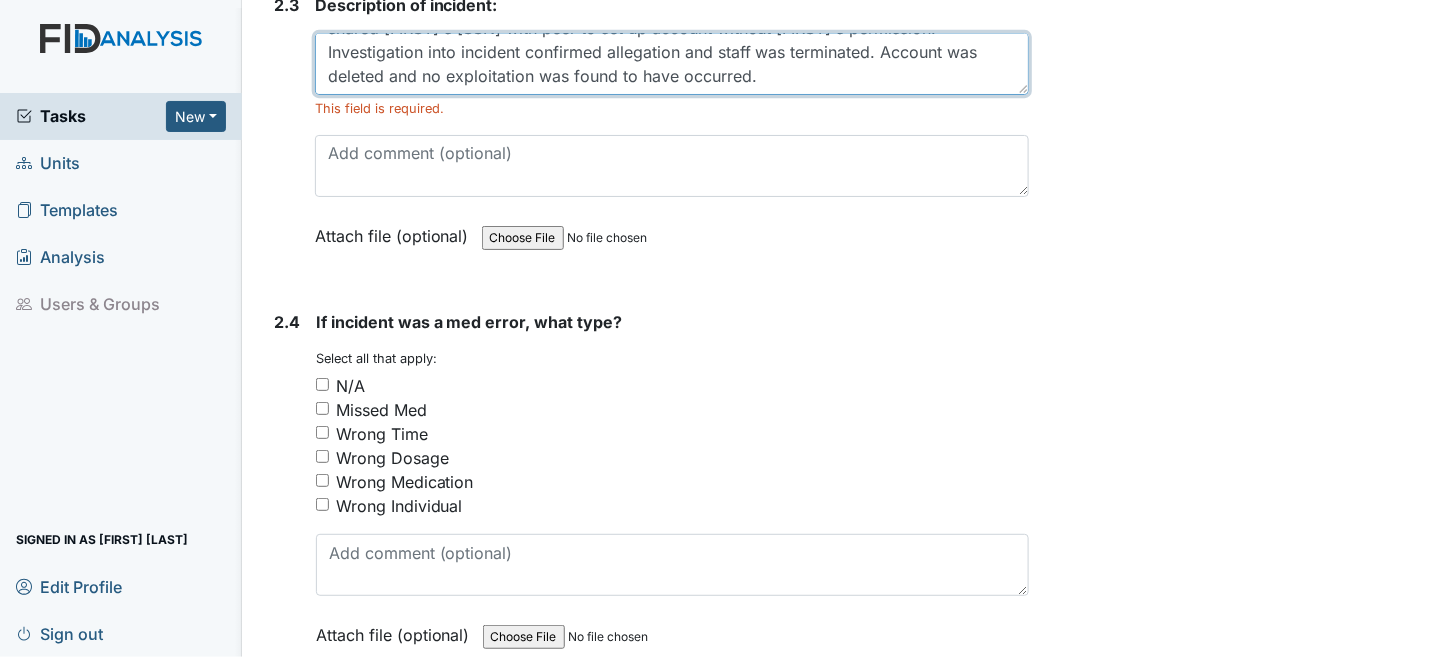 type on "[FIRST] and peer were attempting to set up cash app account on peer's phone. Staff shared [FIRST]'s [SSN] with peer to set up account without [FIRST]'s permission. Investigation into incident confirmed allegation and staff was terminated. Account was deleted and no exploitation was found to have occurred." 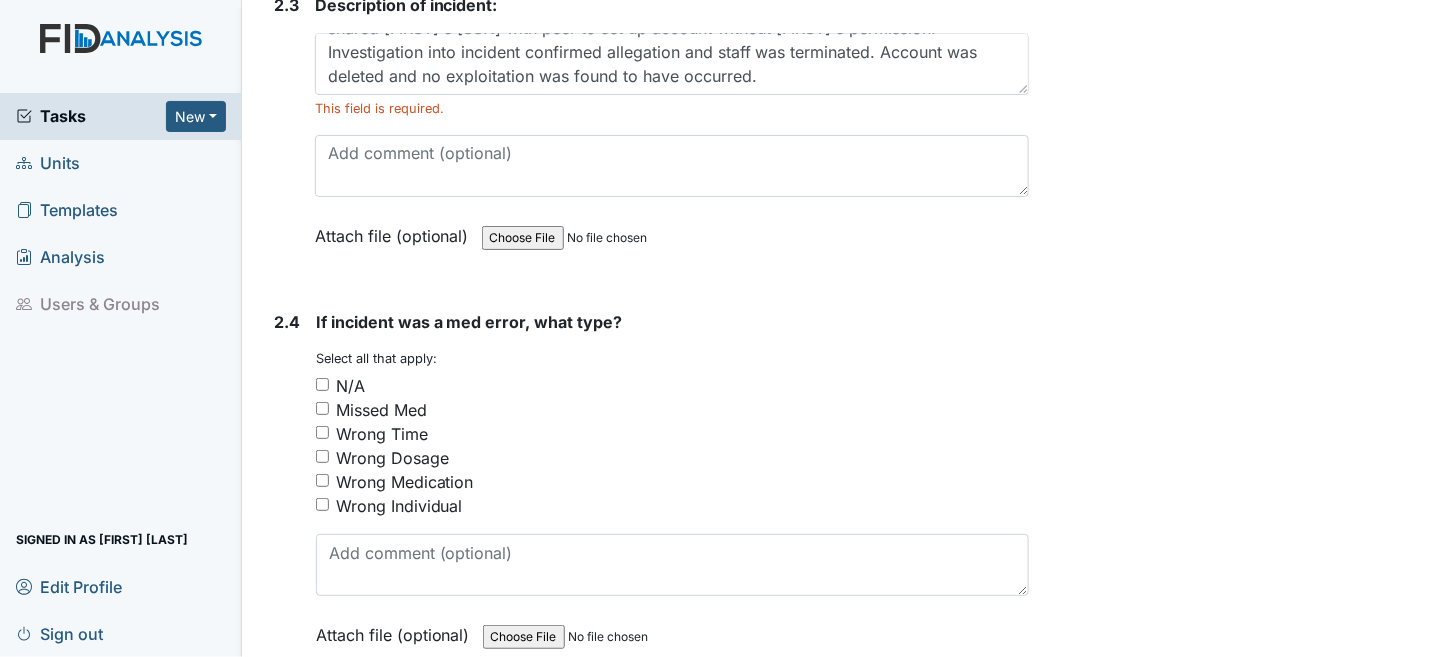 click on "N/A" at bounding box center (322, 384) 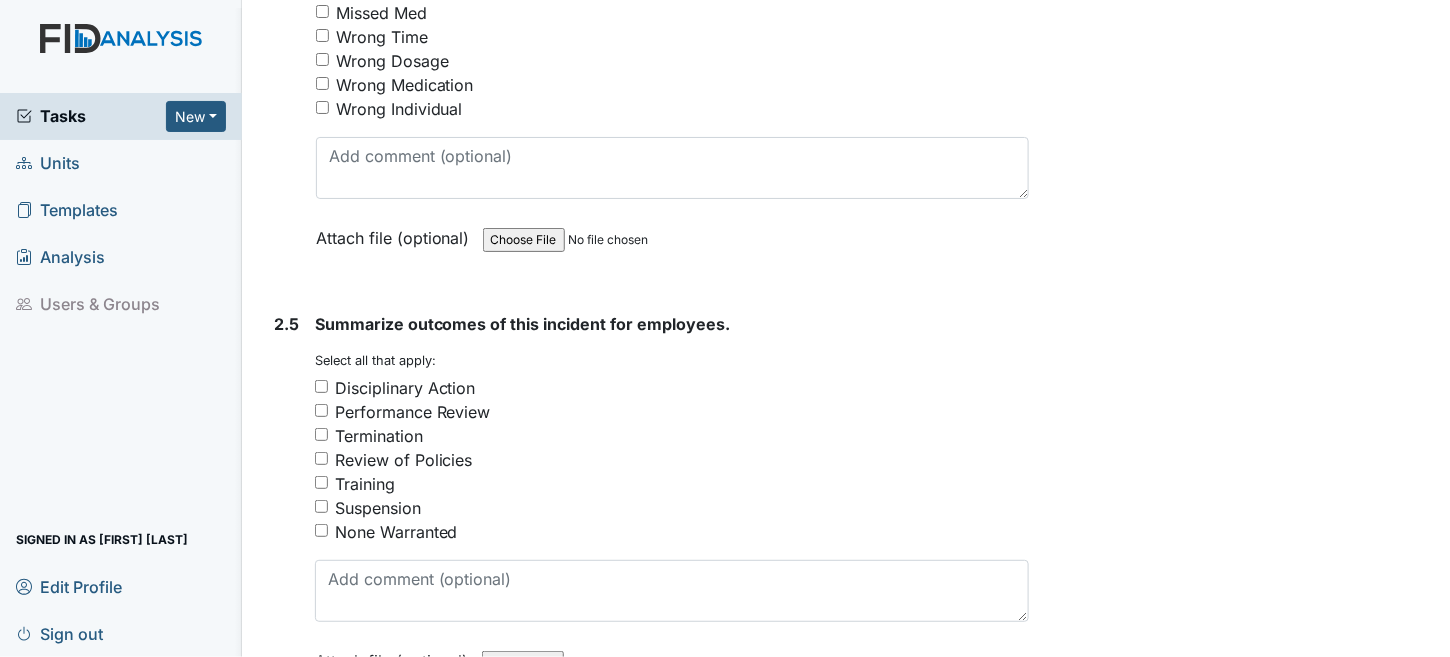 scroll, scrollTop: 4100, scrollLeft: 0, axis: vertical 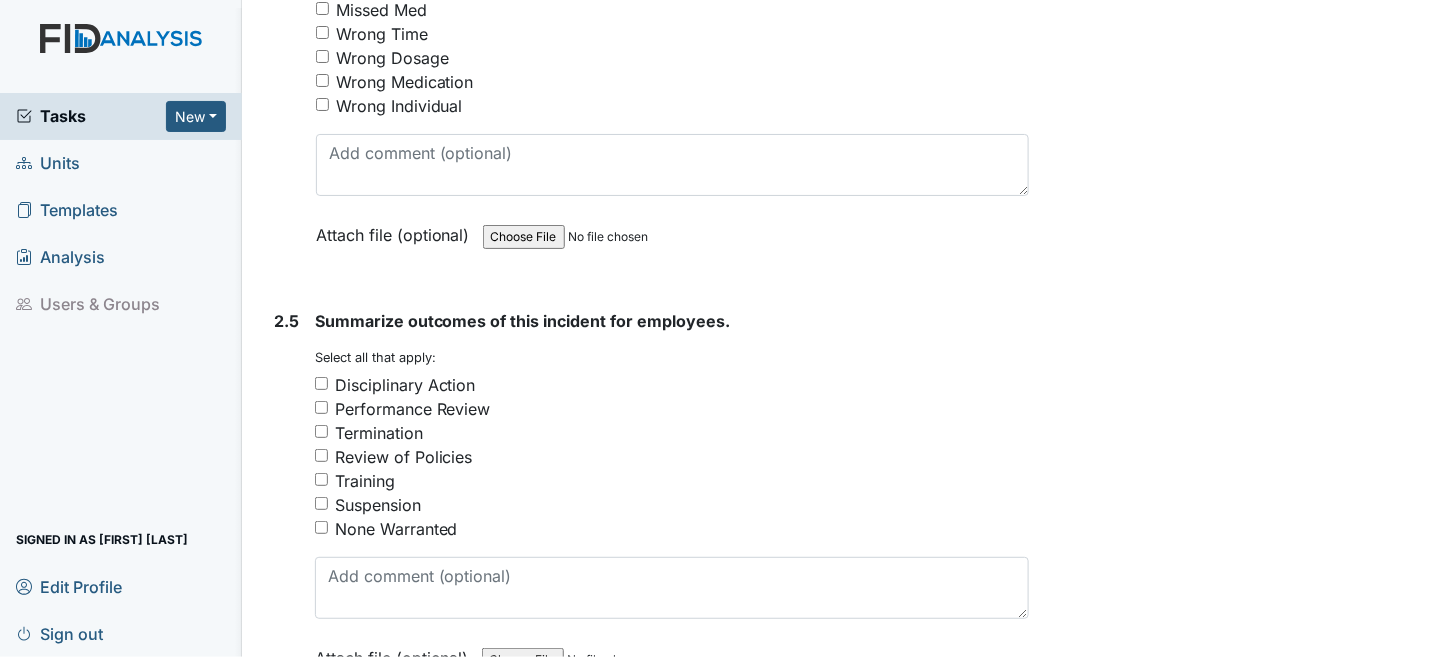 click on "Termination" at bounding box center [321, 431] 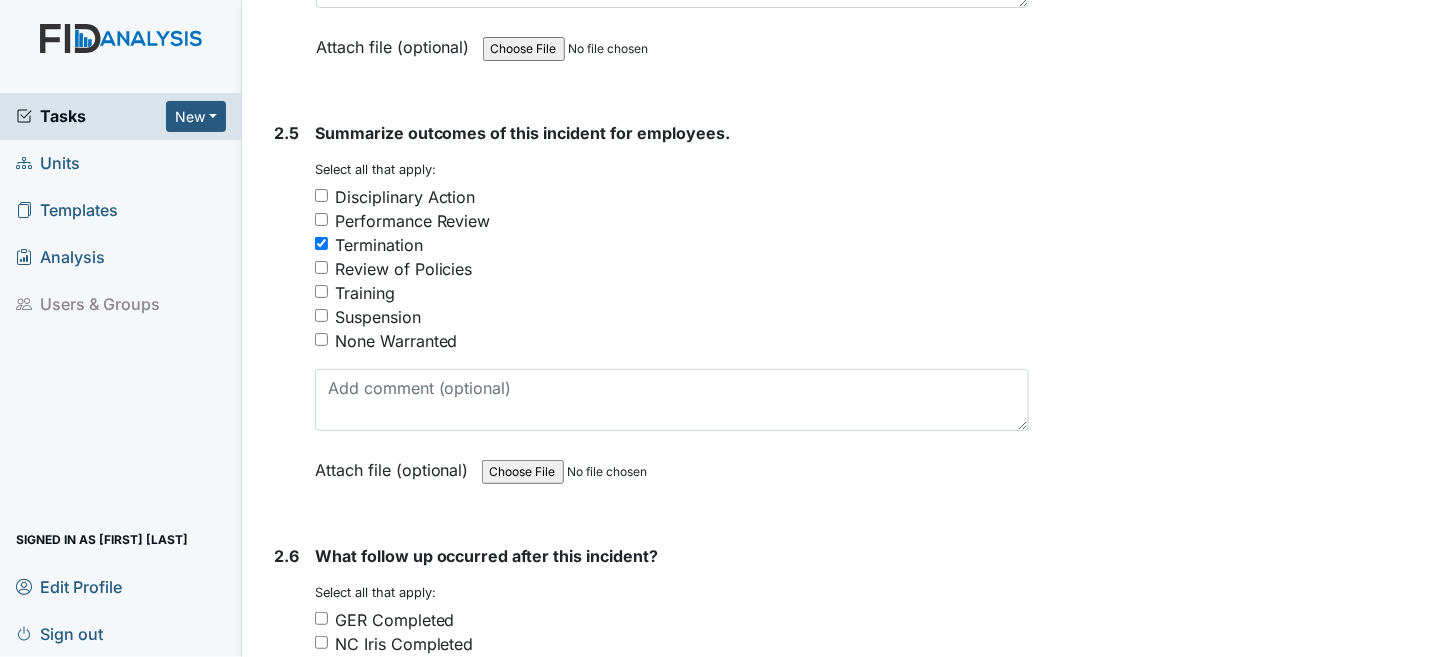 scroll, scrollTop: 4300, scrollLeft: 0, axis: vertical 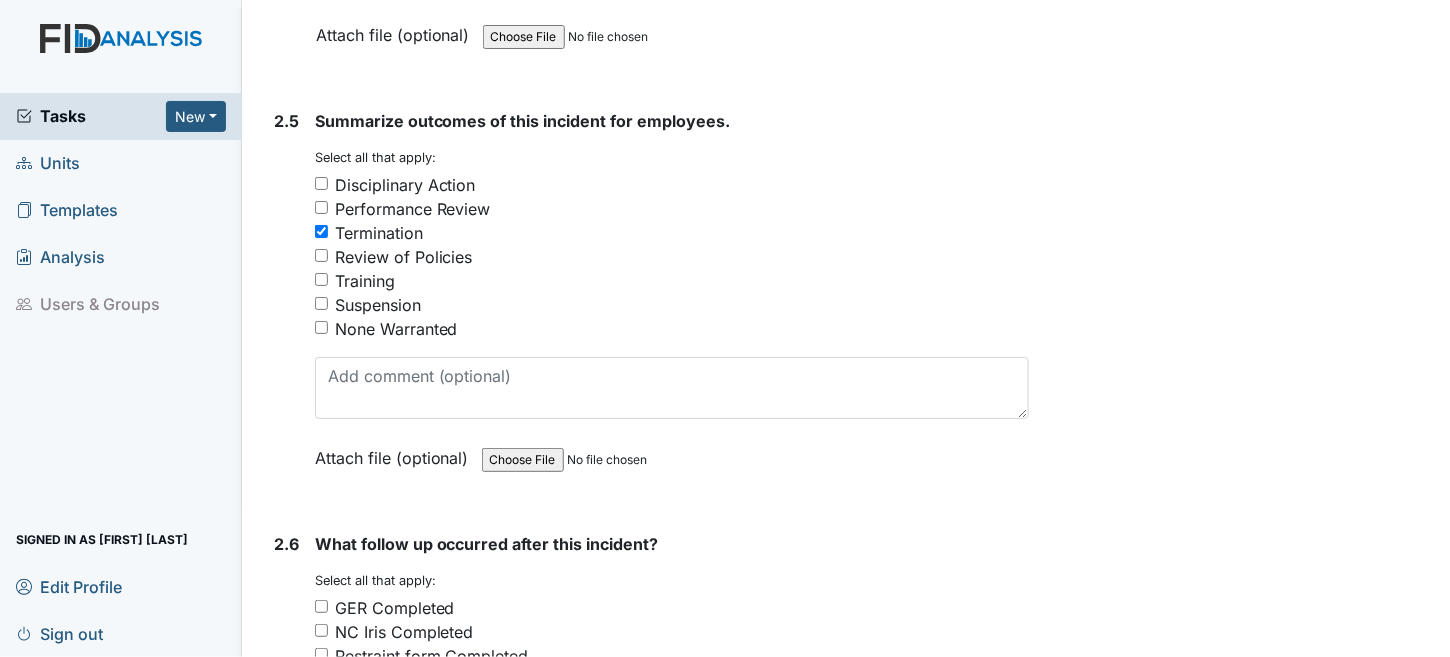click on "Review of Policies" at bounding box center [321, 255] 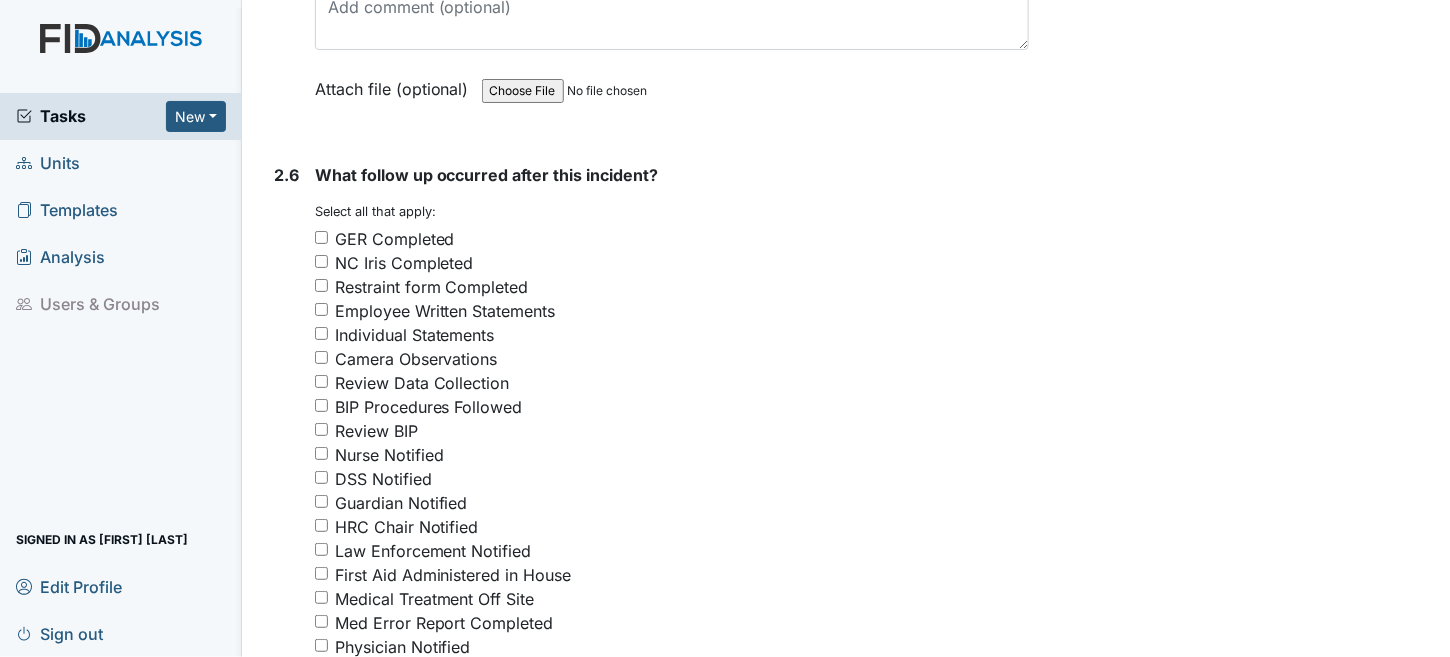 scroll, scrollTop: 4700, scrollLeft: 0, axis: vertical 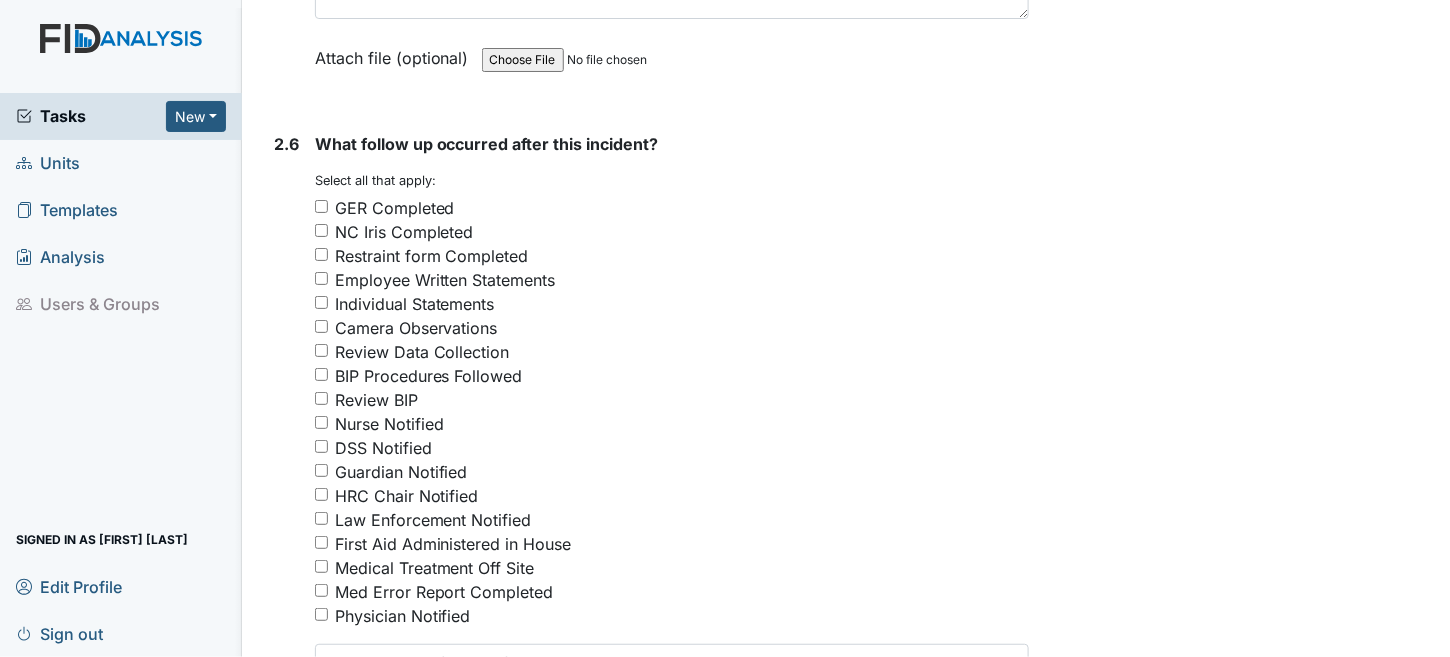 click on "GER Completed" at bounding box center (321, 206) 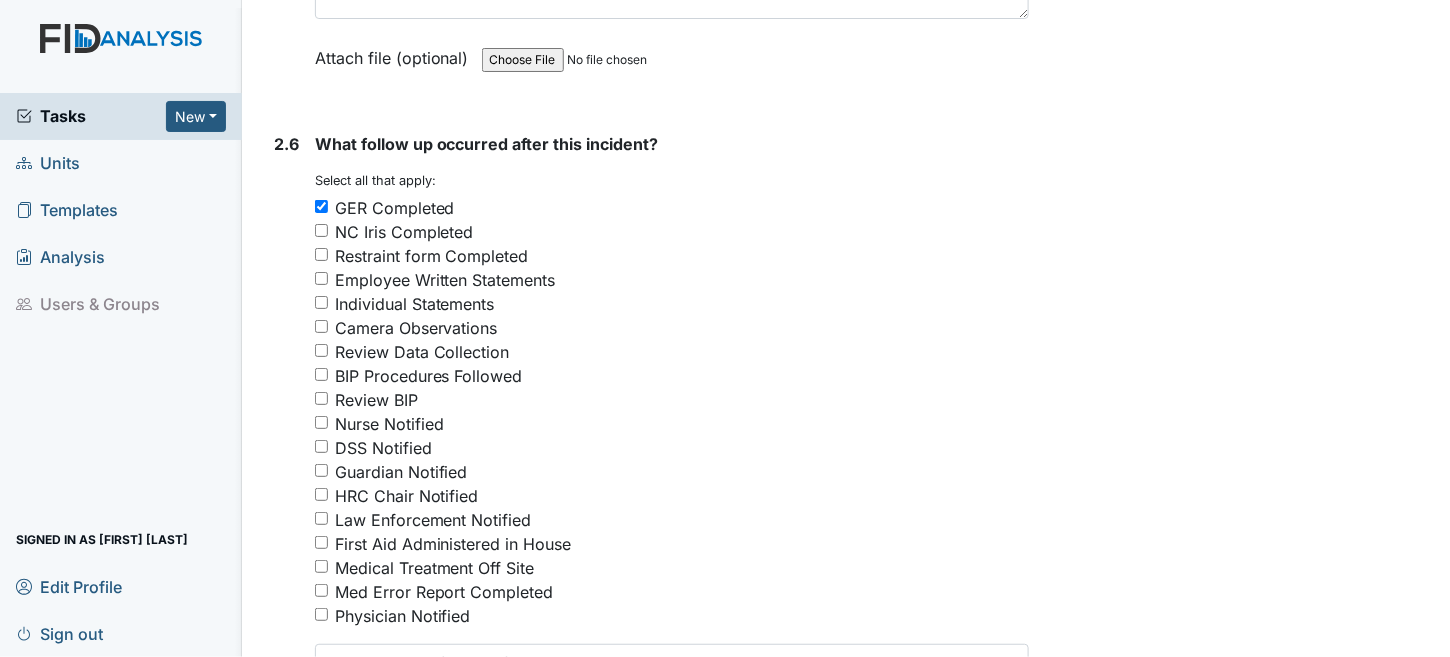click on "NC Iris Completed" at bounding box center (321, 230) 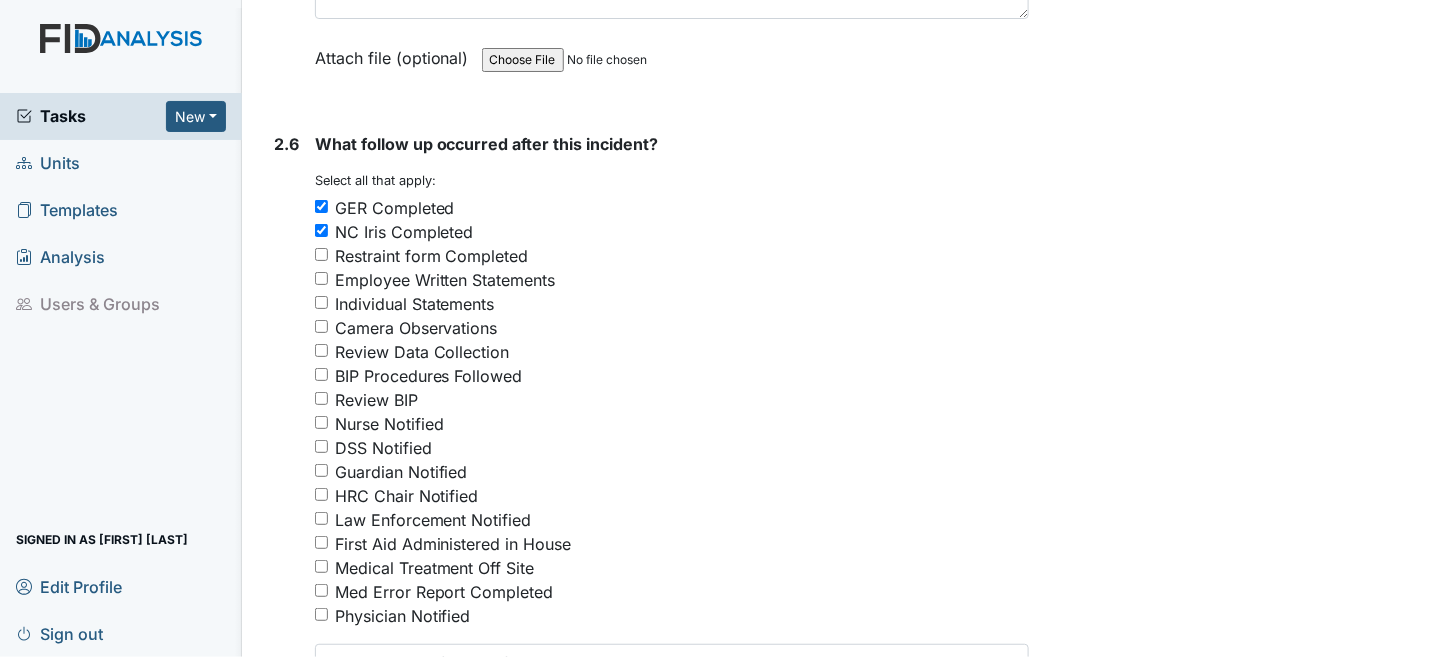 click on "DSS Notified" at bounding box center (321, 446) 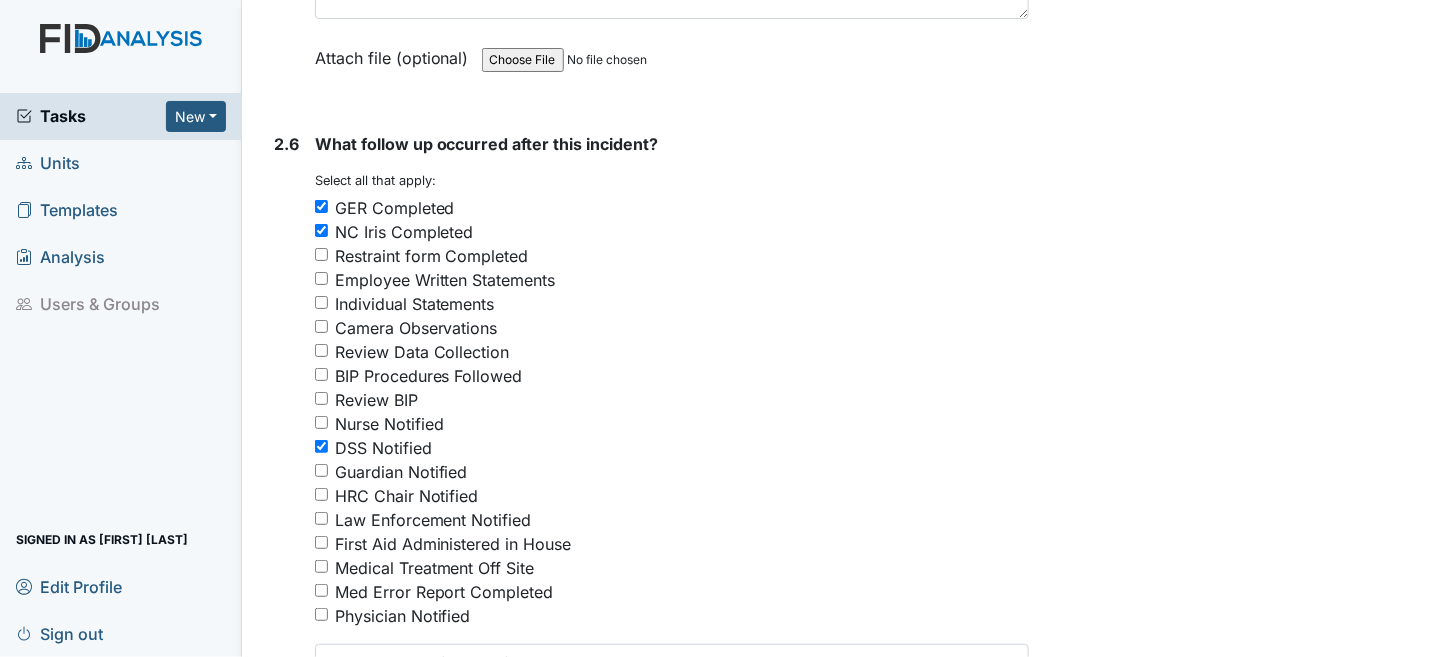 click on "Law Enforcement Notified" at bounding box center [321, 518] 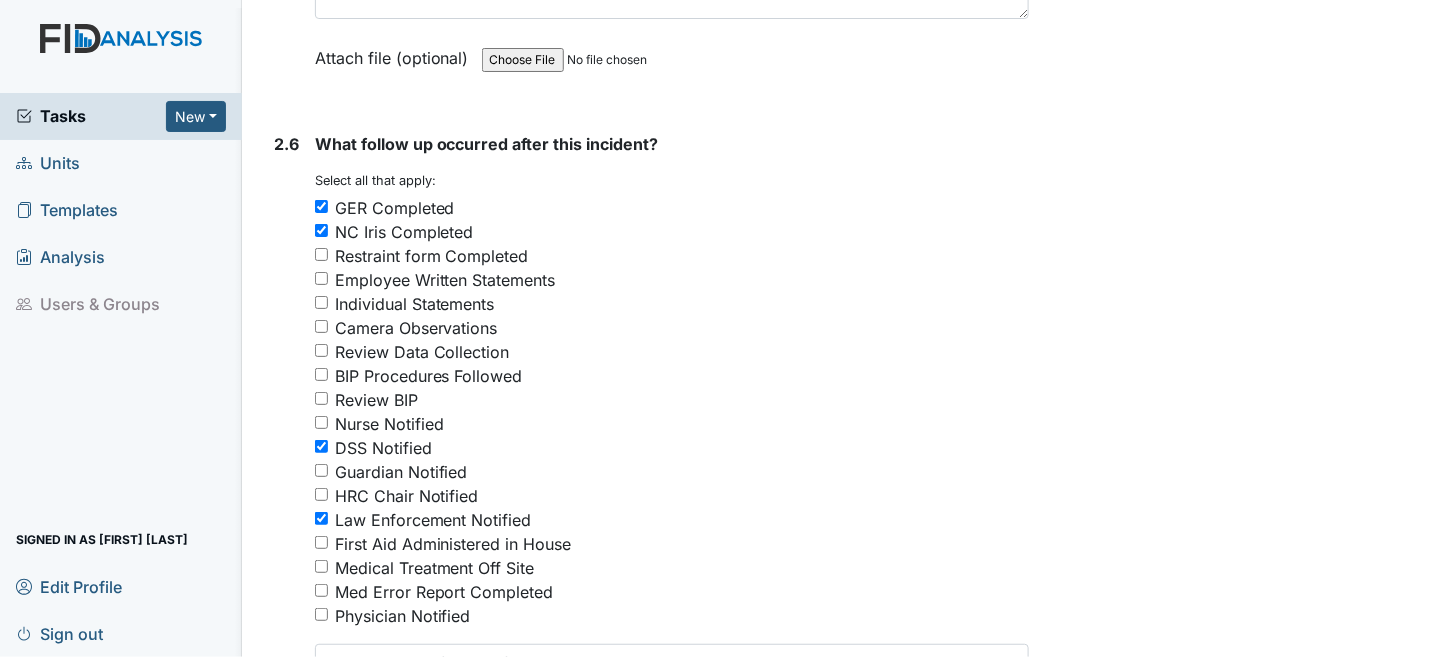 click on "DSS Notified" at bounding box center (321, 446) 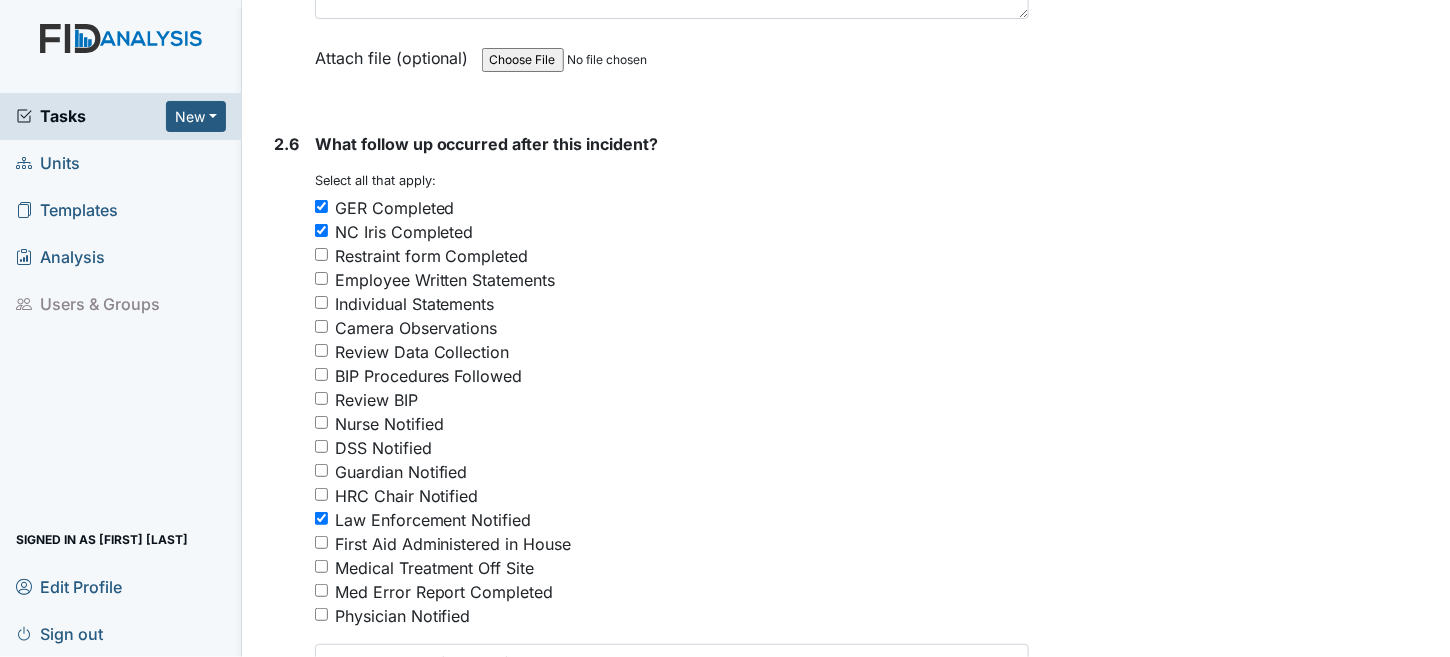 drag, startPoint x: 320, startPoint y: 434, endPoint x: 630, endPoint y: 530, distance: 324.52426 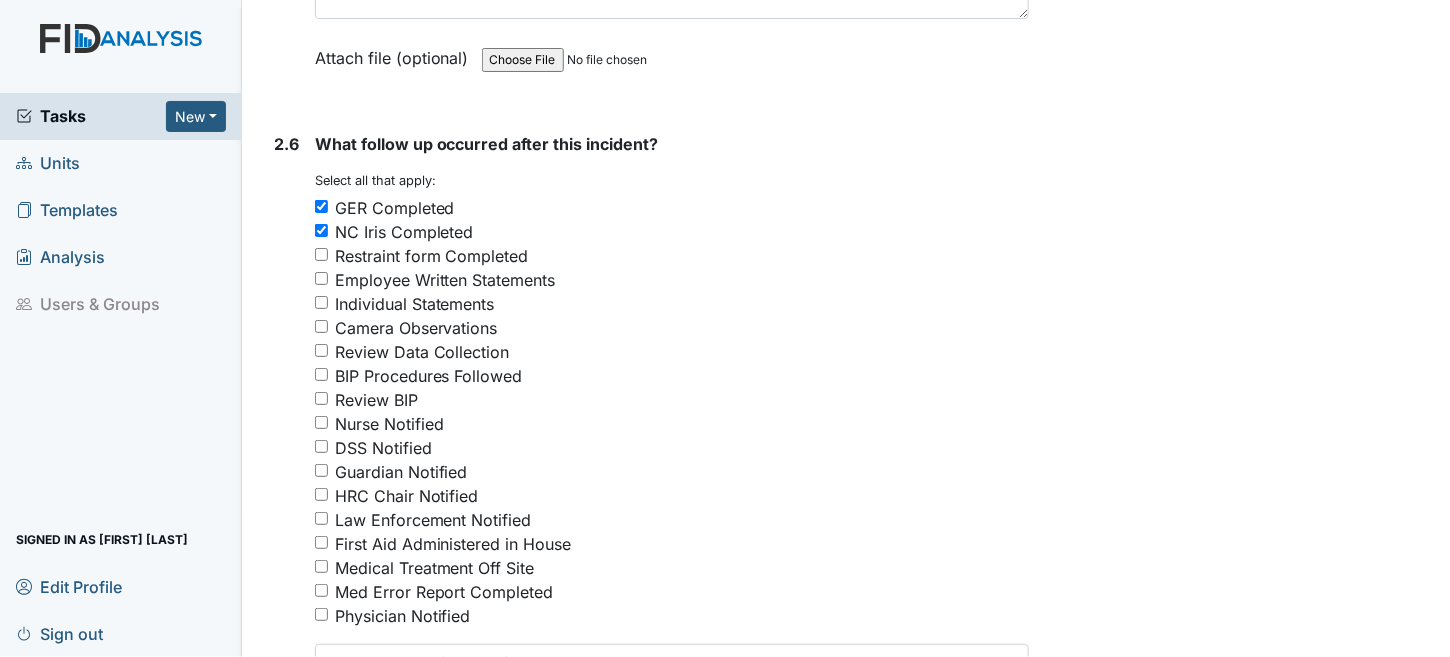 click on "Individual Statements" at bounding box center [415, 304] 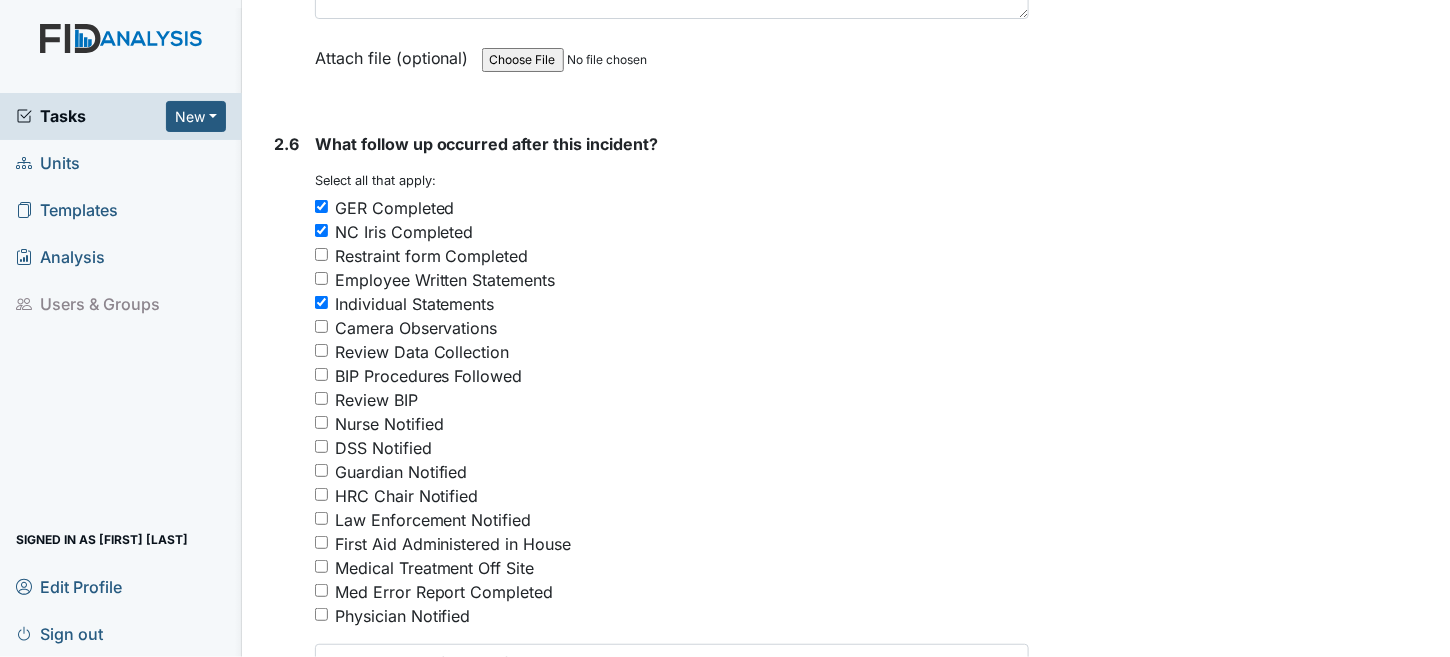 click on "Employee Written Statements" at bounding box center [321, 278] 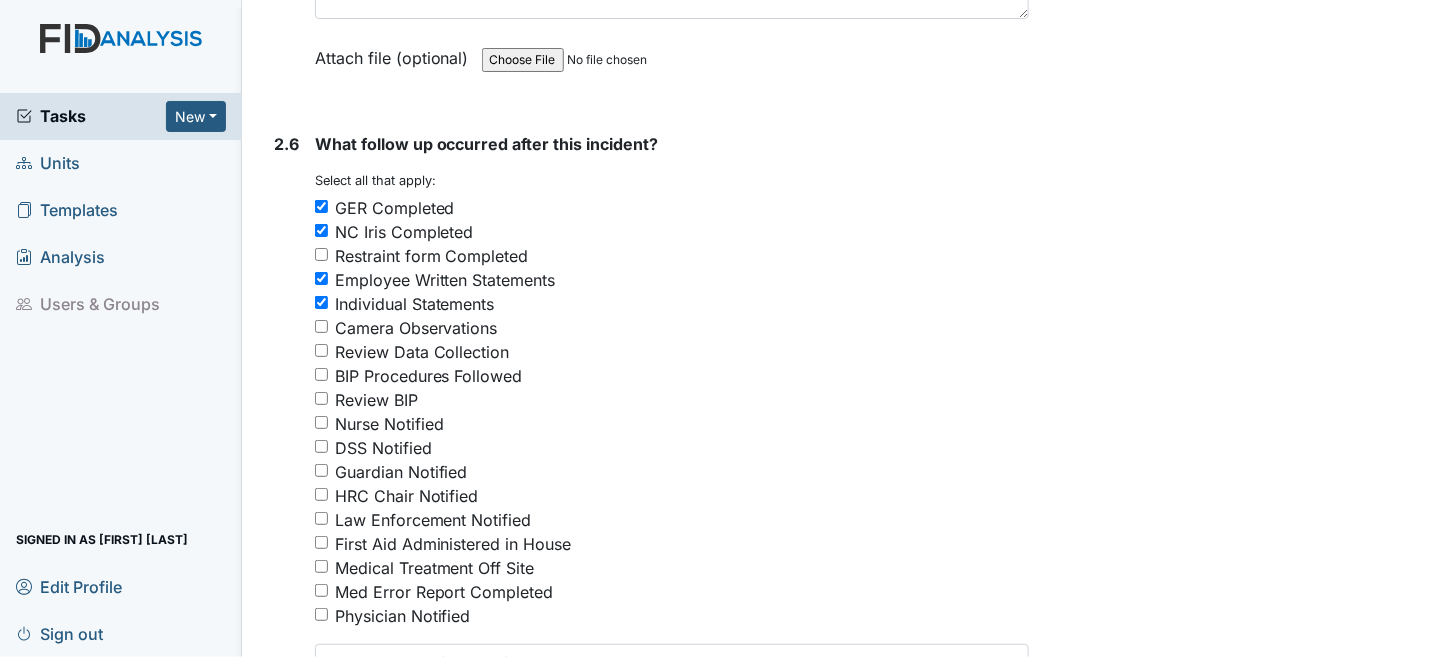 click on "Employee Written Statements" at bounding box center (321, 278) 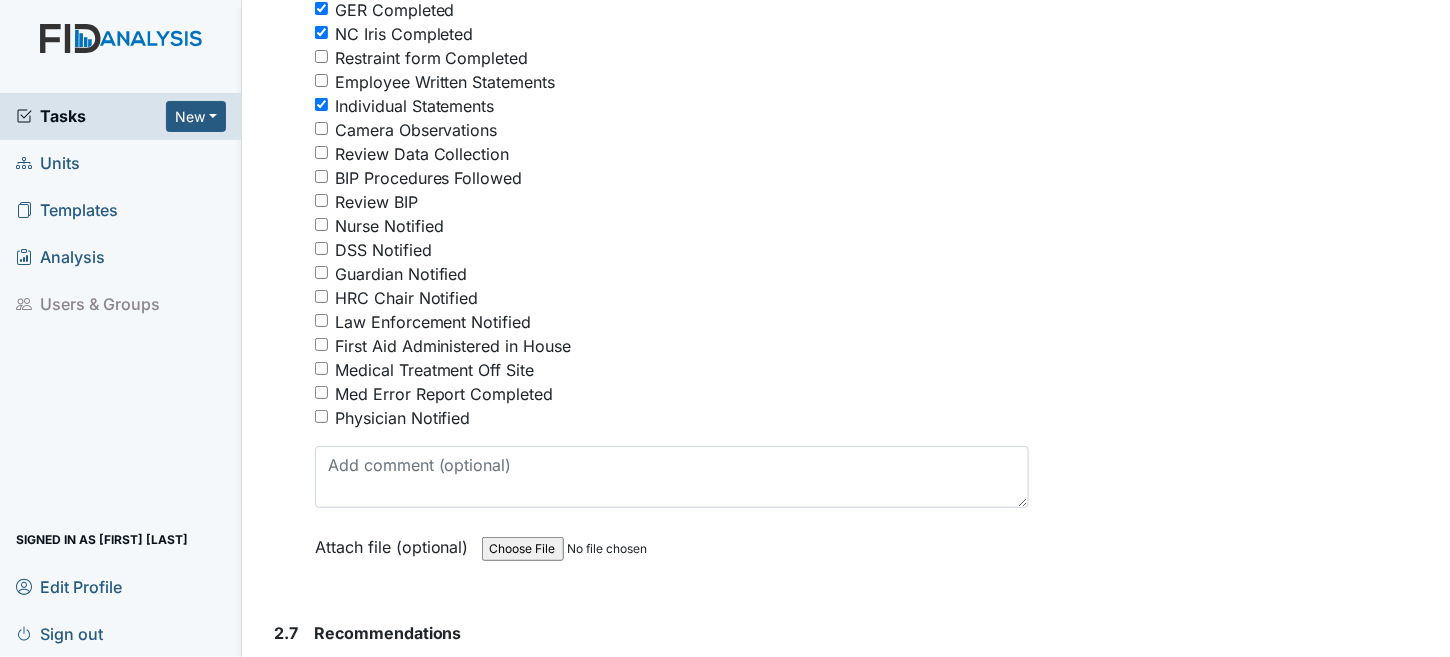 scroll, scrollTop: 4900, scrollLeft: 0, axis: vertical 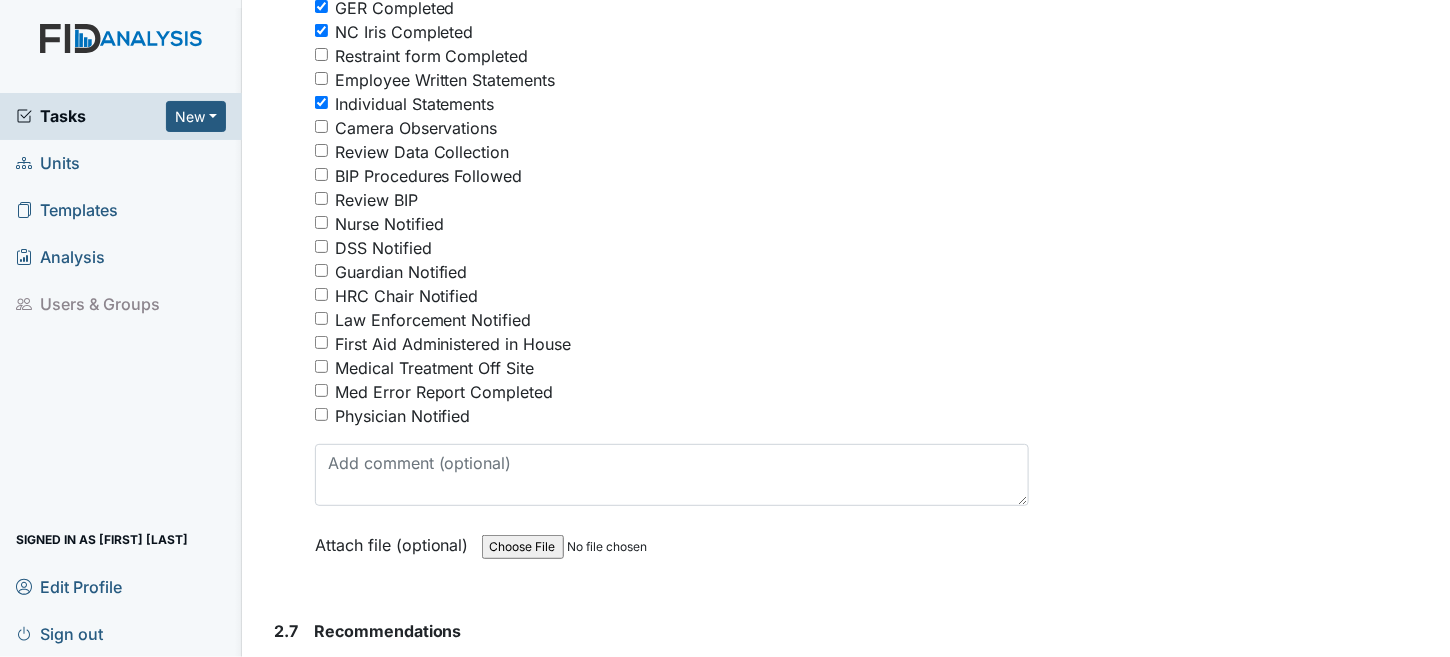 click on "HRC Chair Notified" at bounding box center [321, 294] 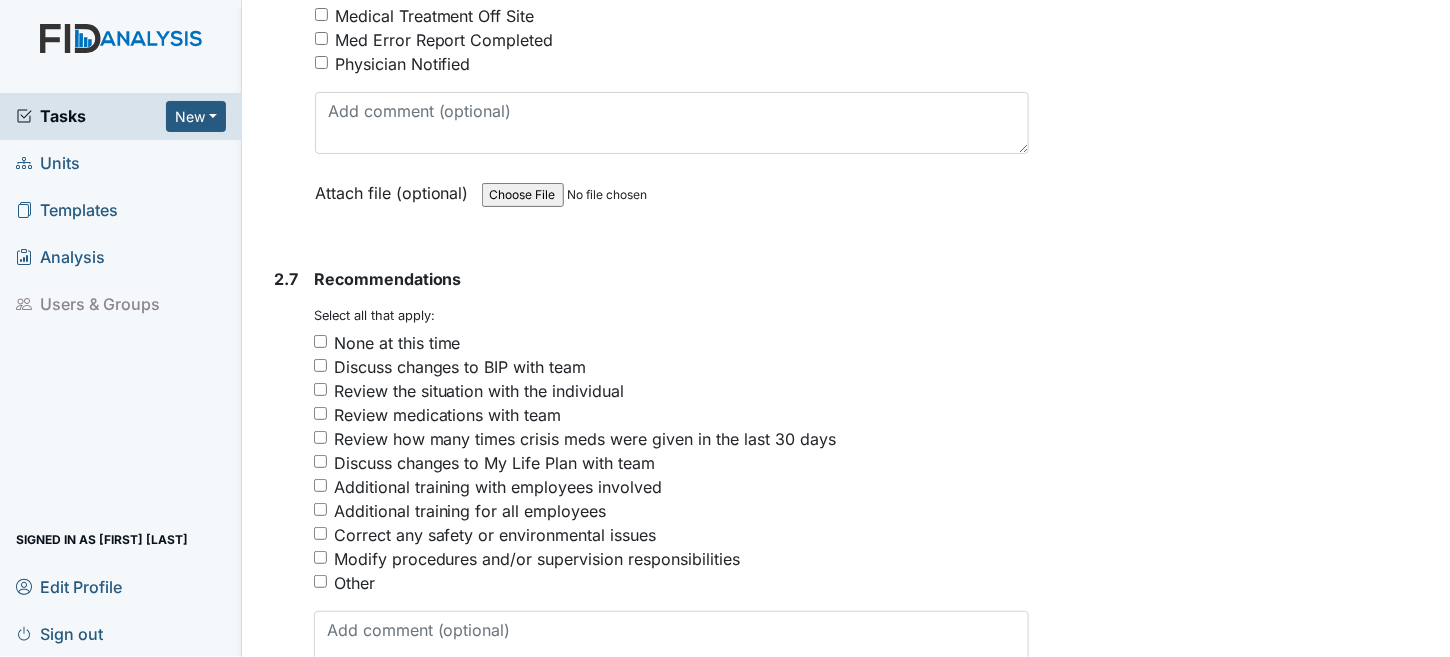 scroll, scrollTop: 5300, scrollLeft: 0, axis: vertical 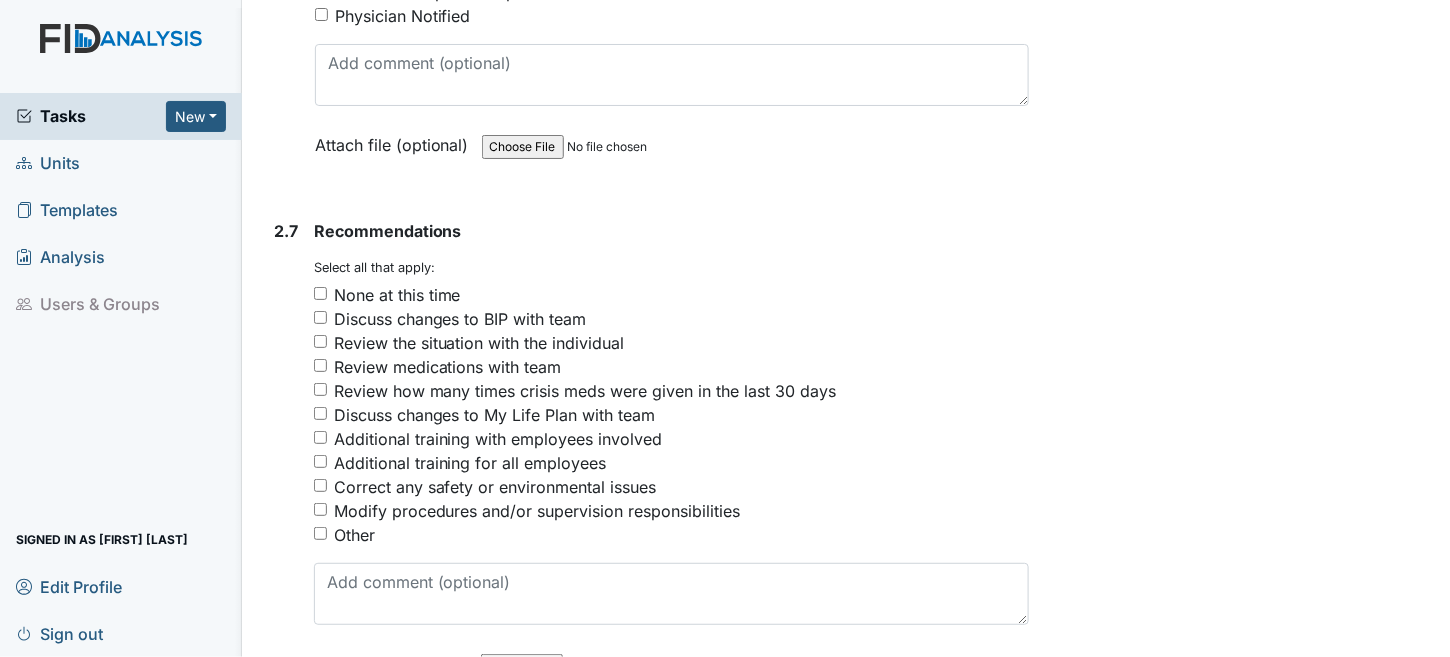 click on "Additional training for all employees" at bounding box center [320, 461] 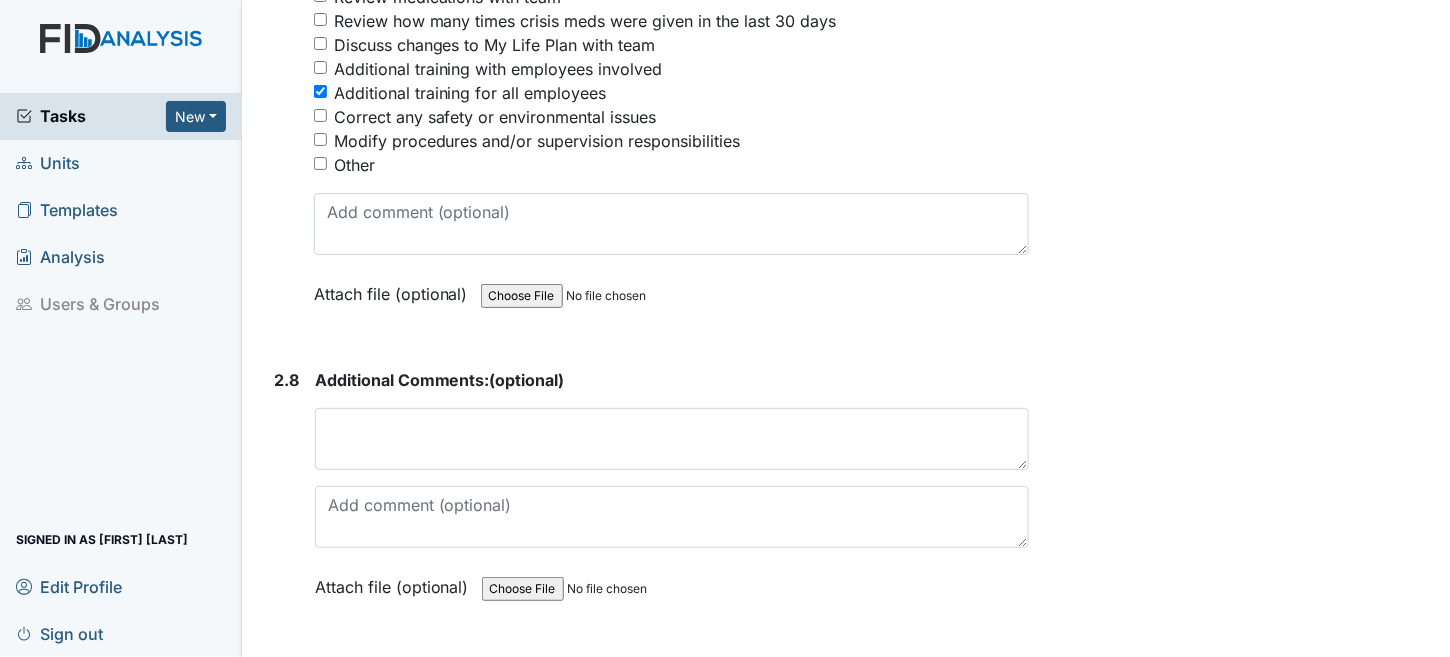 scroll, scrollTop: 5701, scrollLeft: 0, axis: vertical 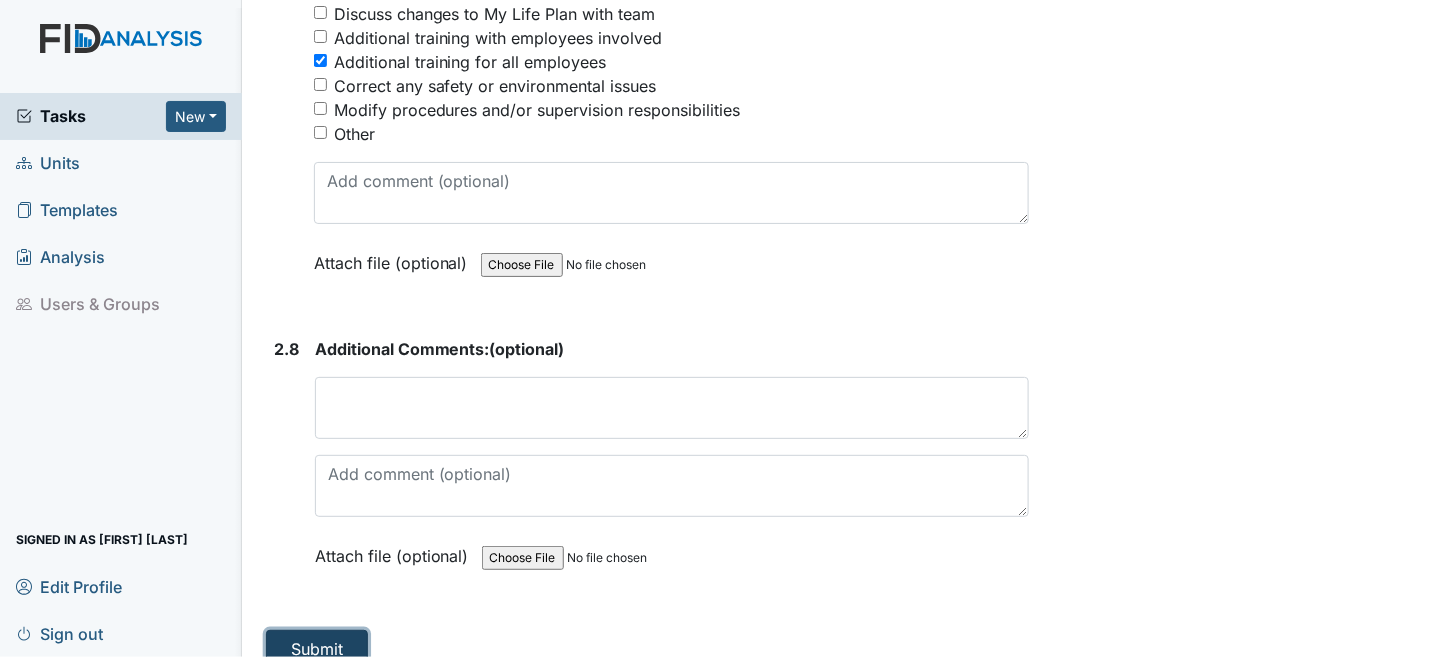 click on "Submit" at bounding box center [317, 649] 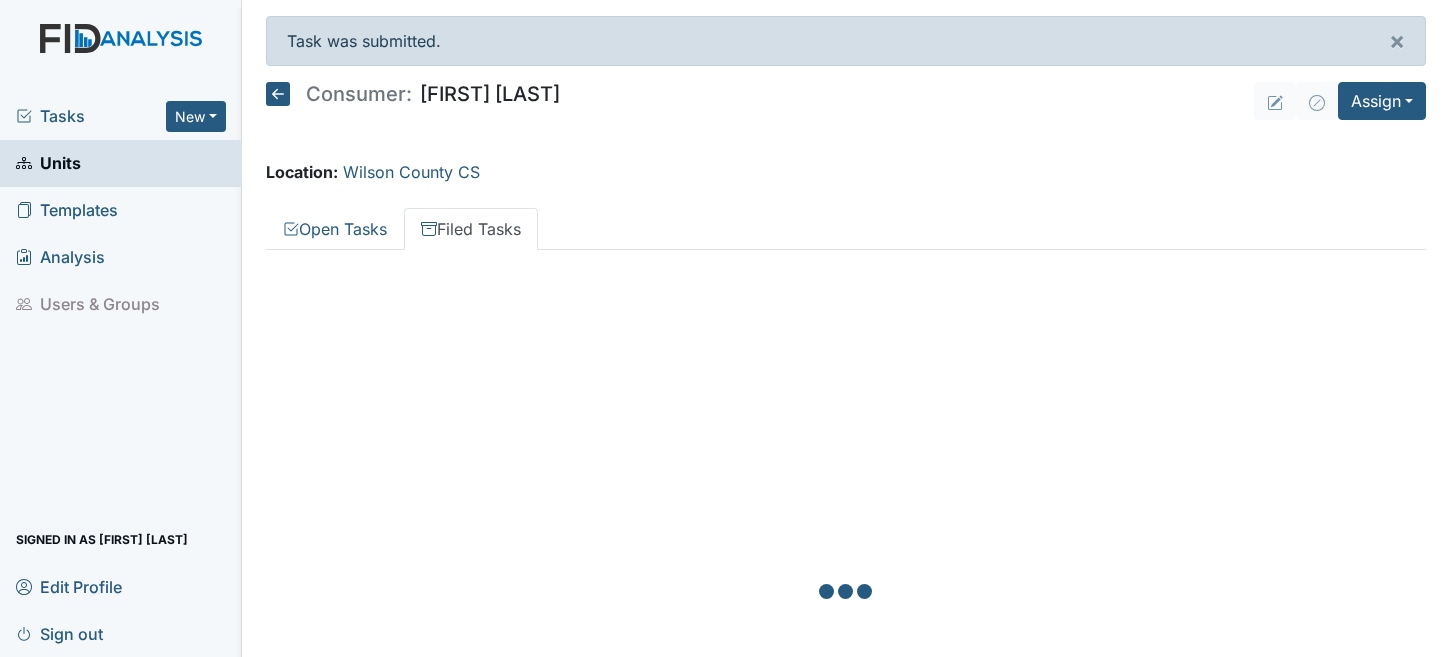 scroll, scrollTop: 0, scrollLeft: 0, axis: both 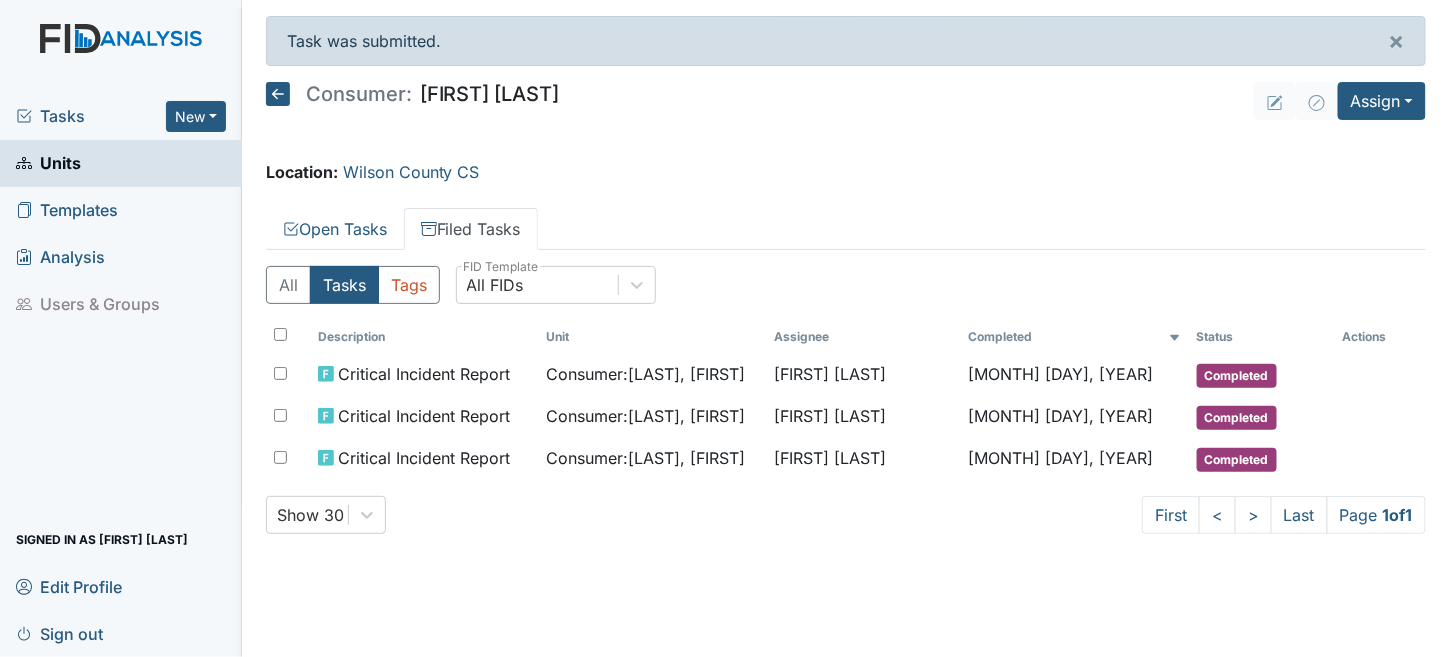 click on "Units" at bounding box center (121, 163) 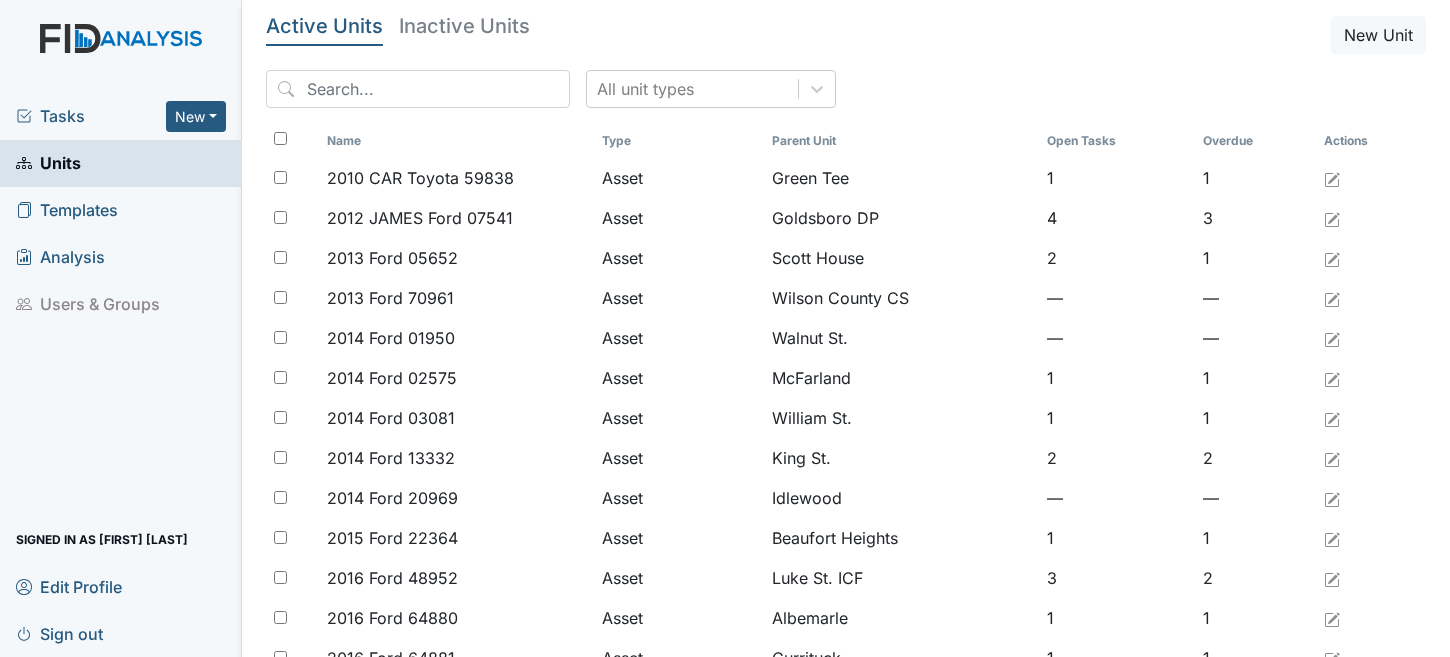 scroll, scrollTop: 0, scrollLeft: 0, axis: both 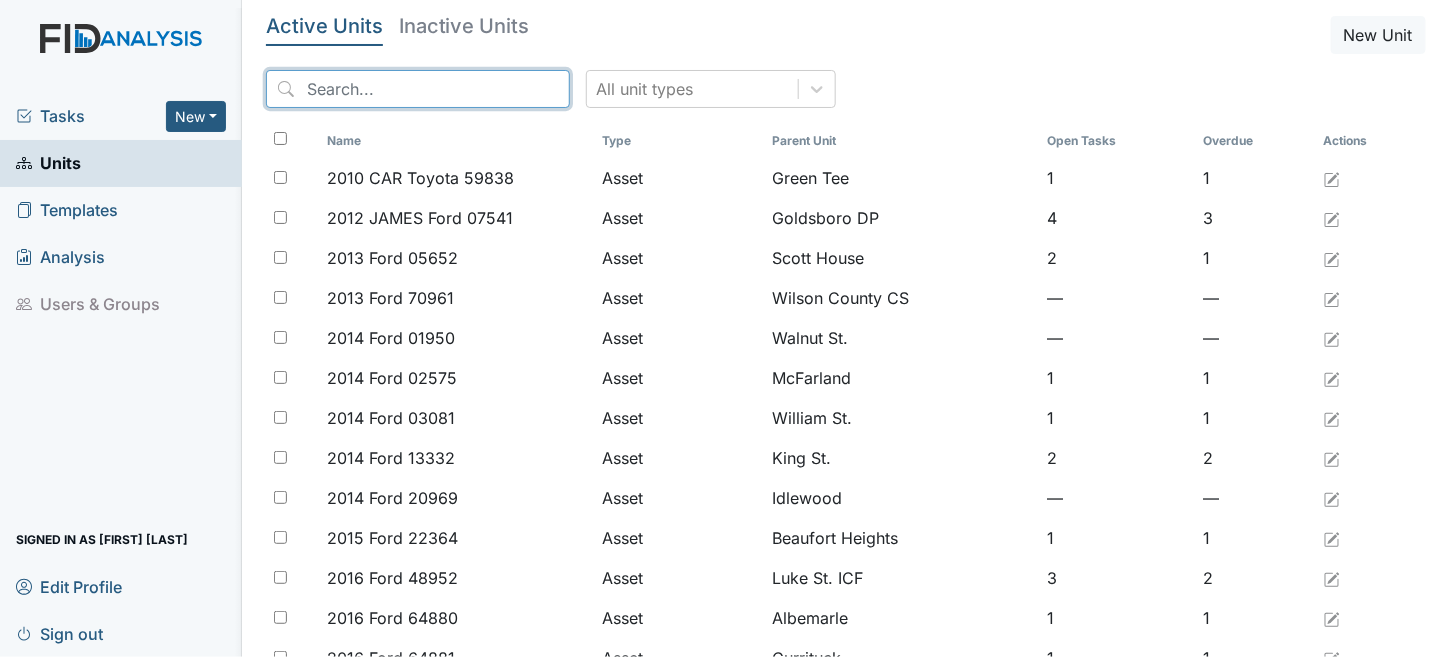 click at bounding box center (418, 89) 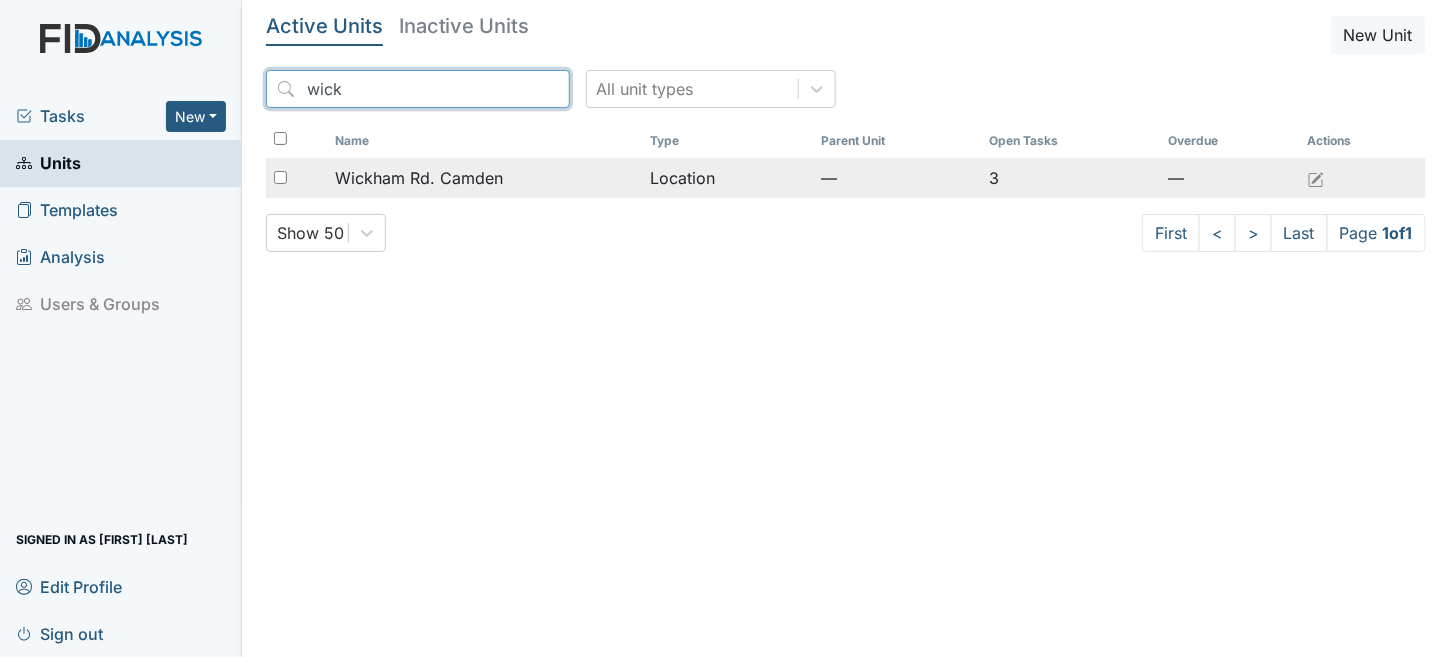 type on "wick" 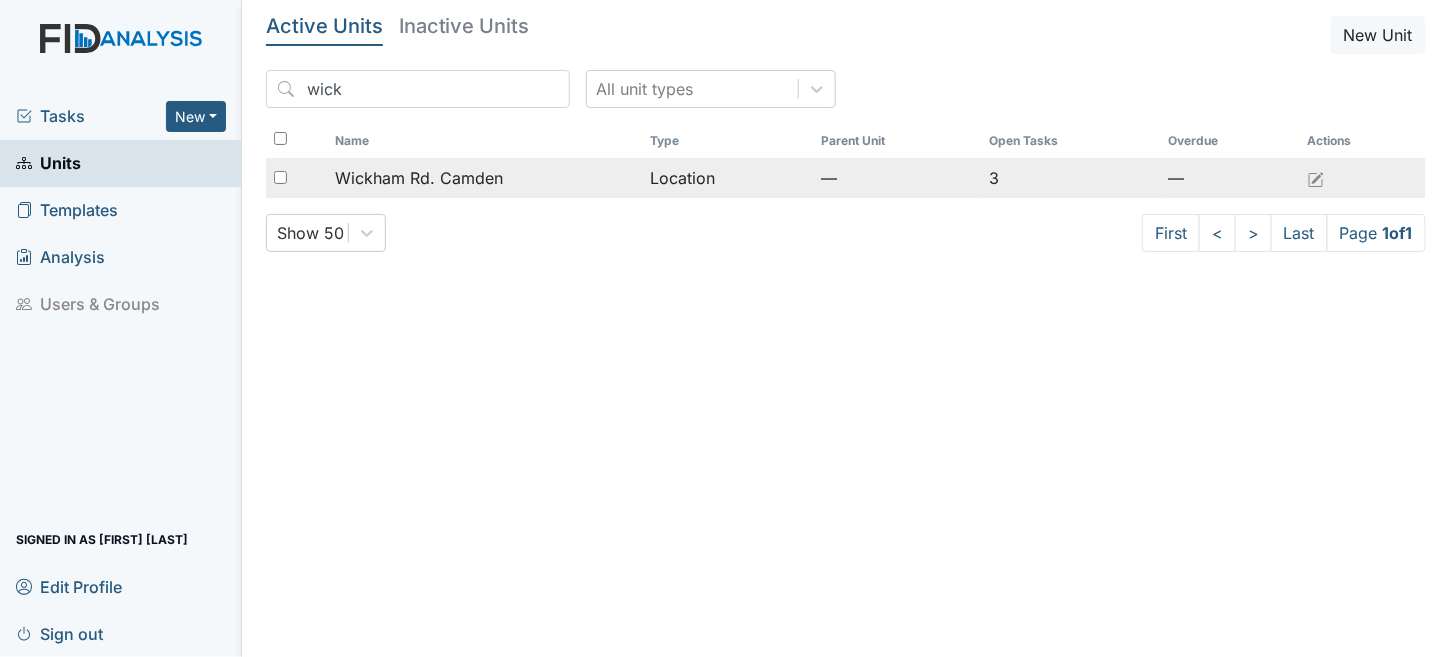 click on "Wickham Rd. Camden" at bounding box center (419, 178) 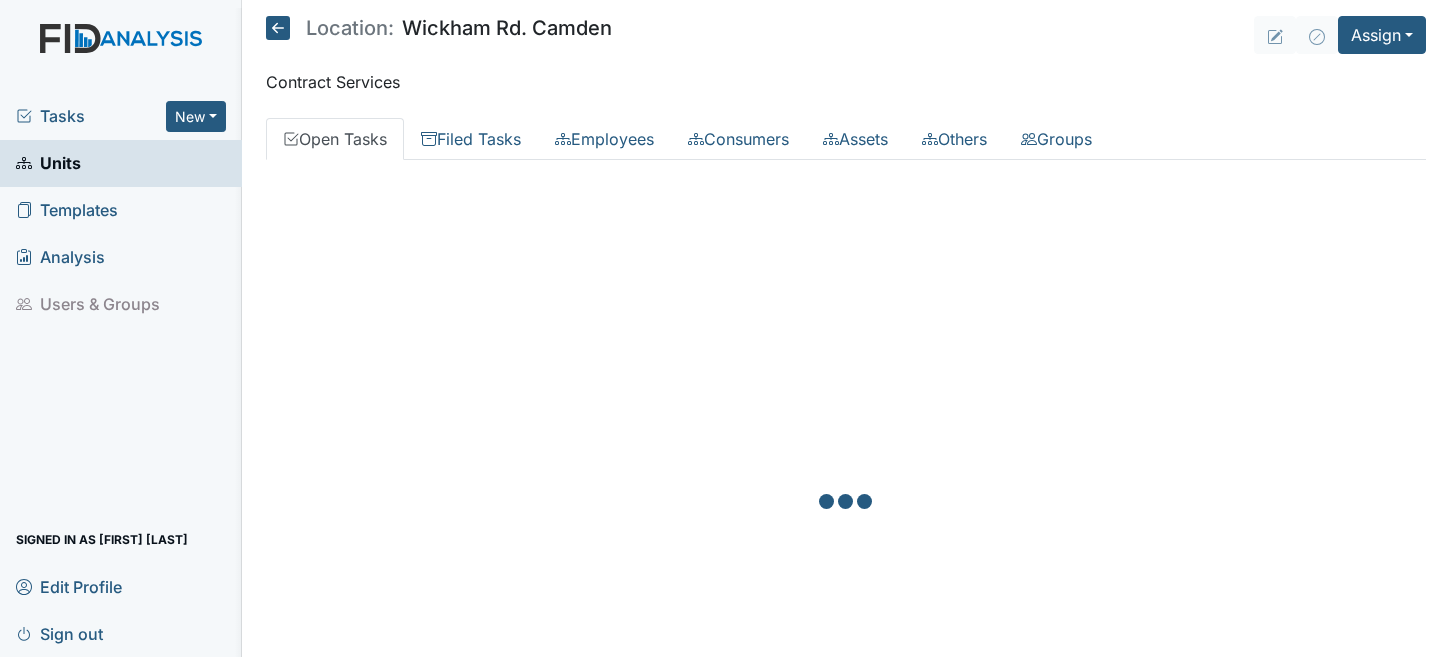 scroll, scrollTop: 0, scrollLeft: 0, axis: both 